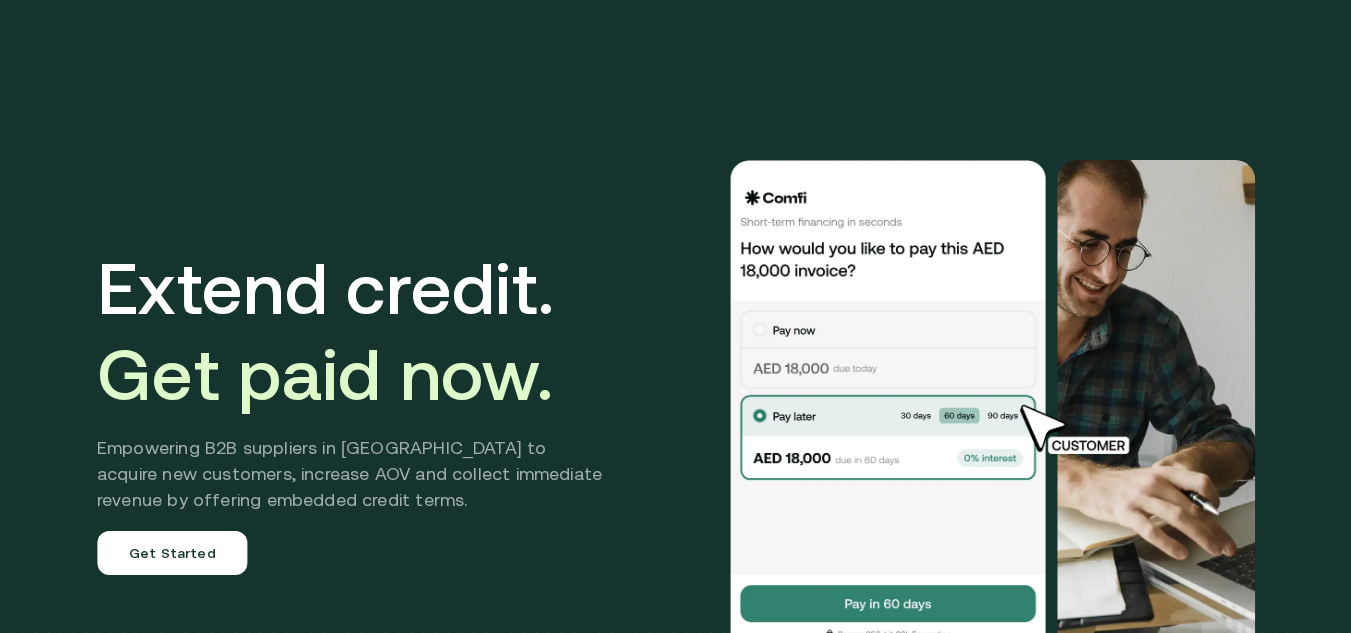 scroll, scrollTop: 0, scrollLeft: 0, axis: both 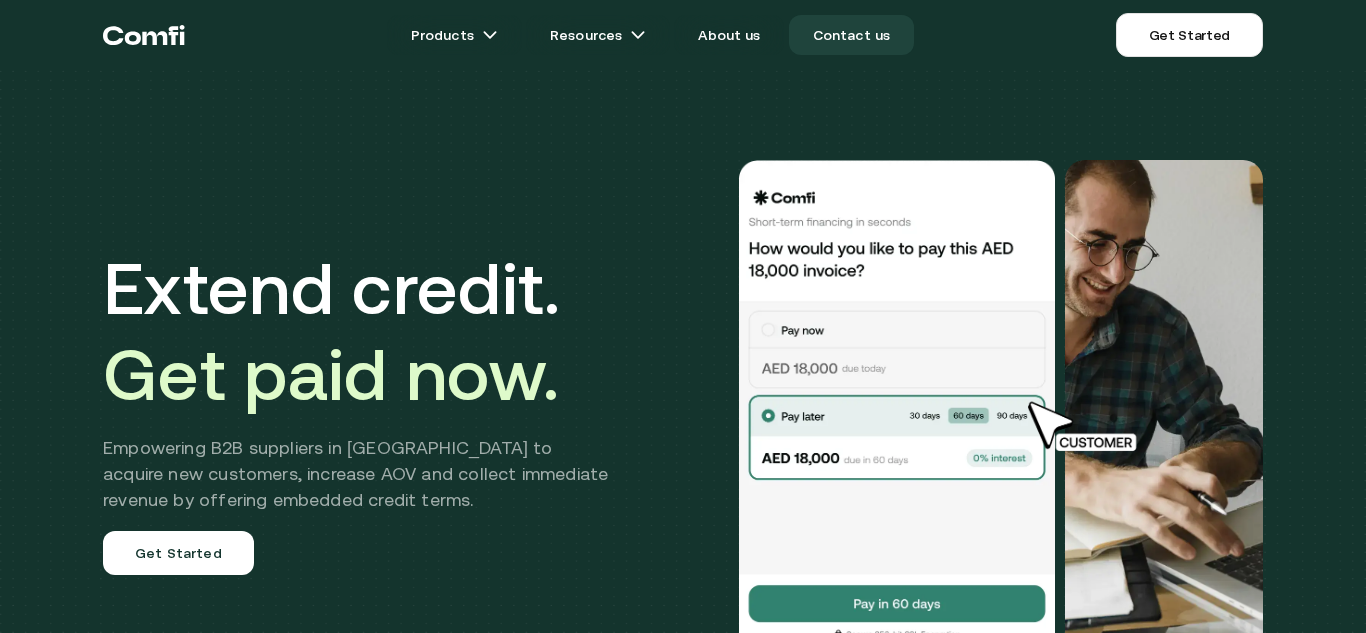 click on "Contact us" at bounding box center [852, 35] 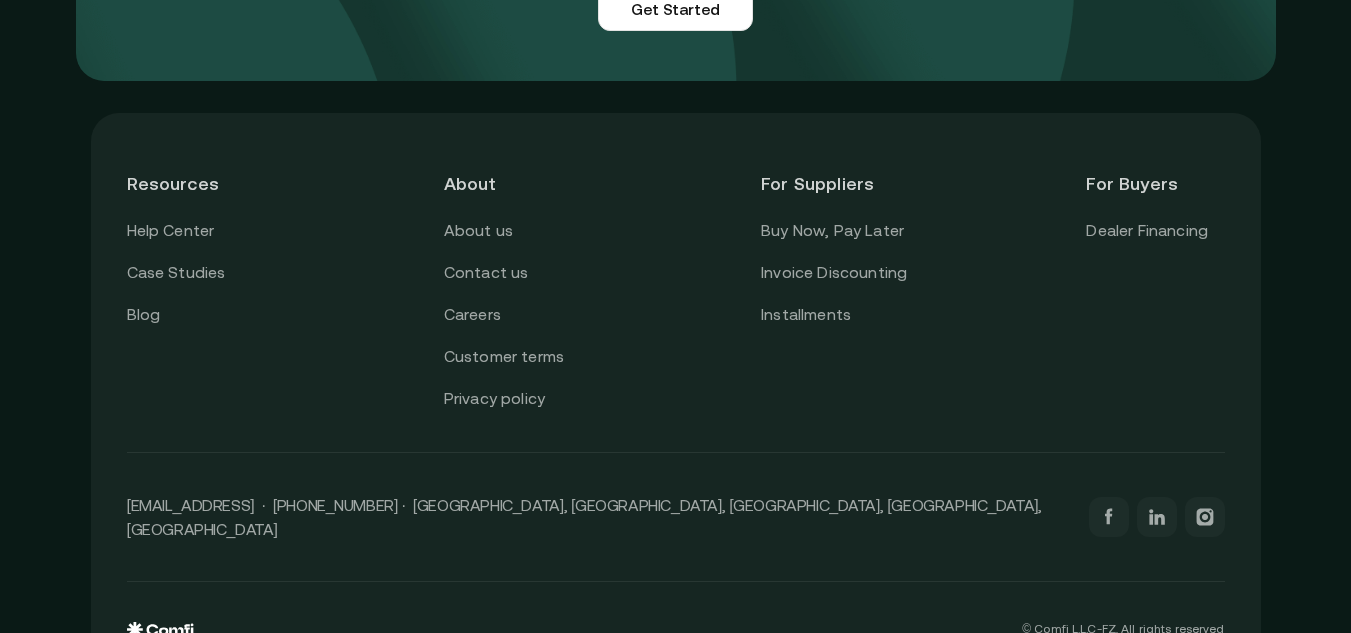 scroll, scrollTop: 1952, scrollLeft: 0, axis: vertical 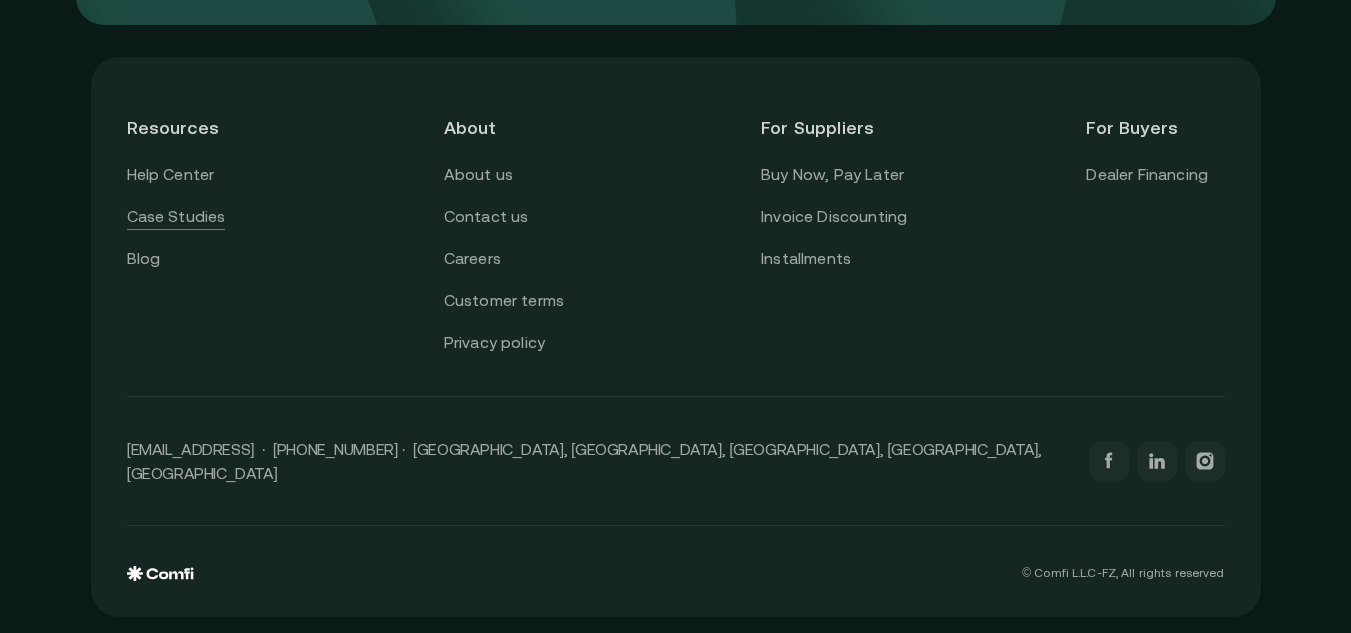 click on "Case Studies" at bounding box center (176, 217) 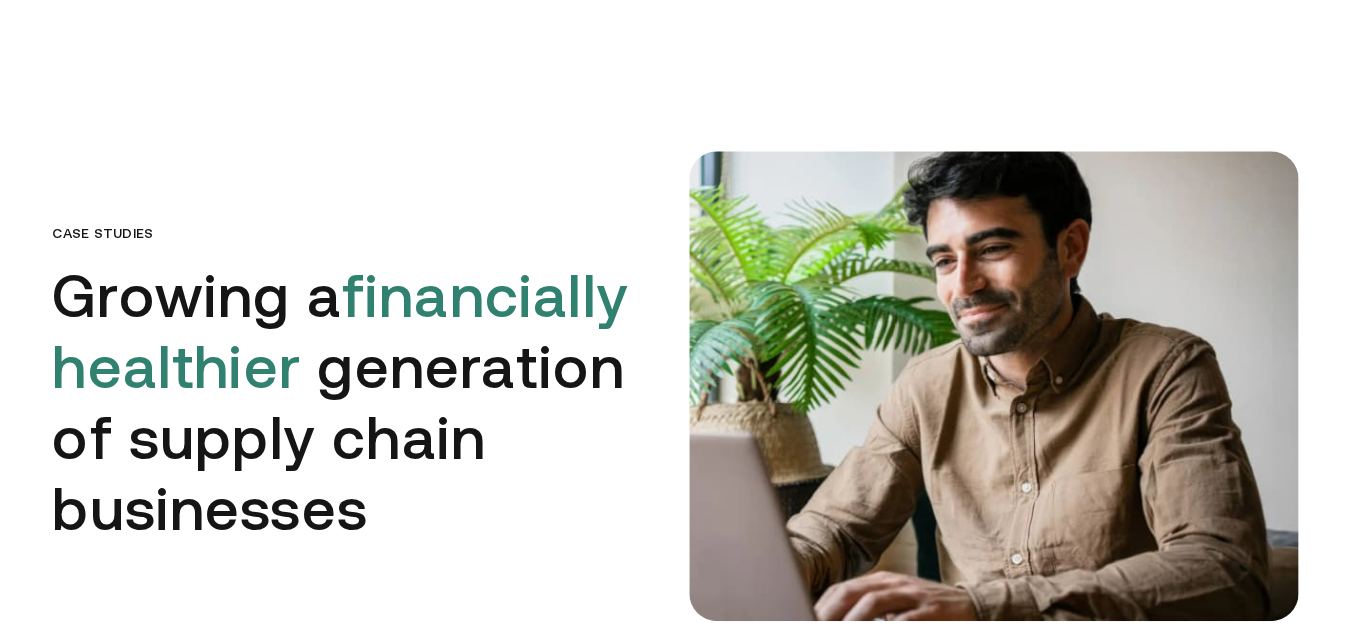 scroll, scrollTop: 0, scrollLeft: 0, axis: both 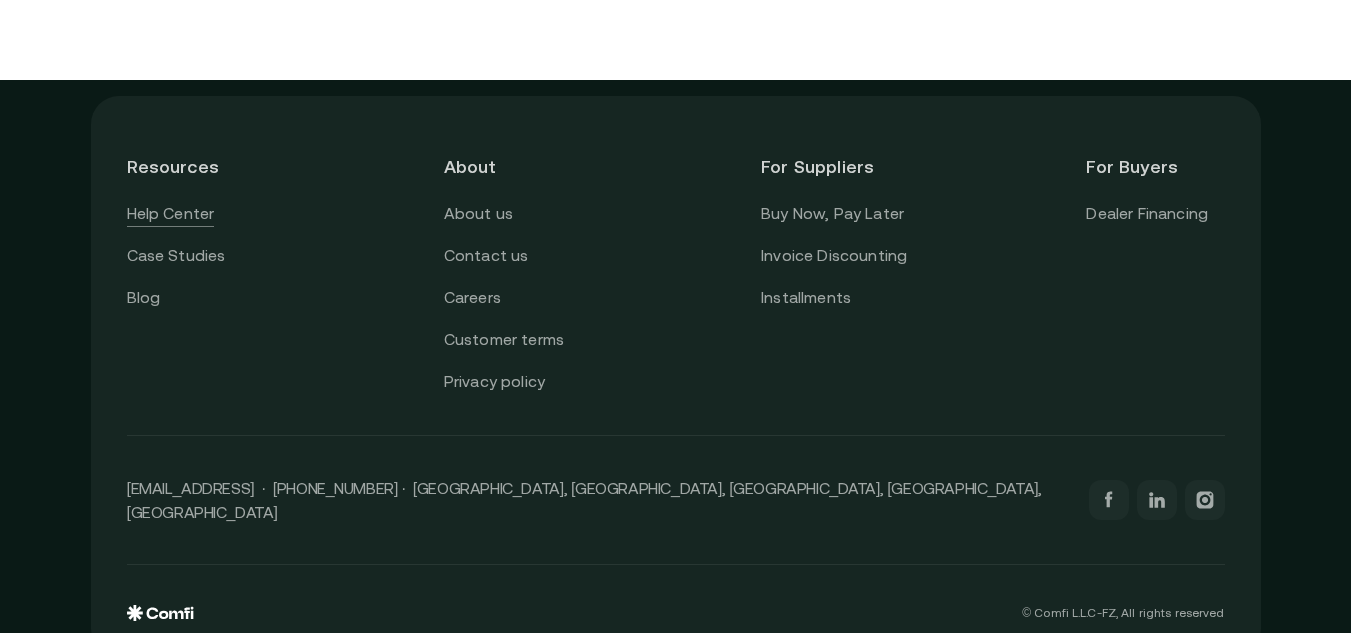 click on "Help Center" at bounding box center [171, 214] 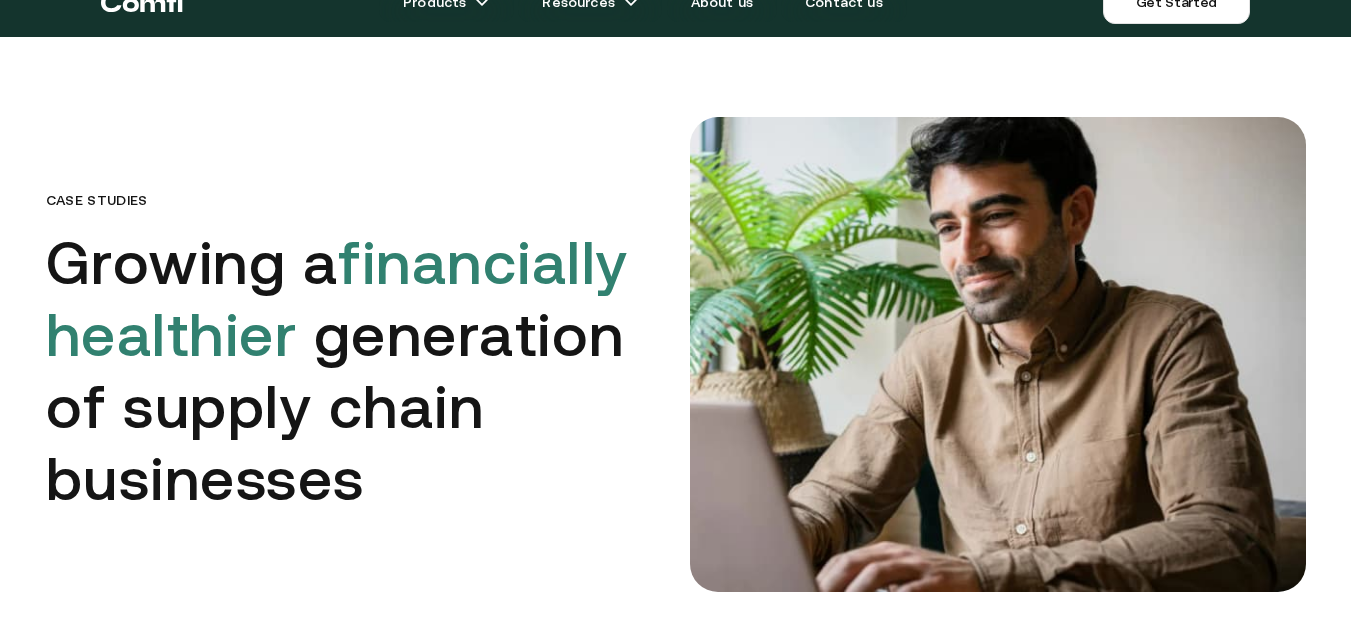 scroll, scrollTop: 0, scrollLeft: 0, axis: both 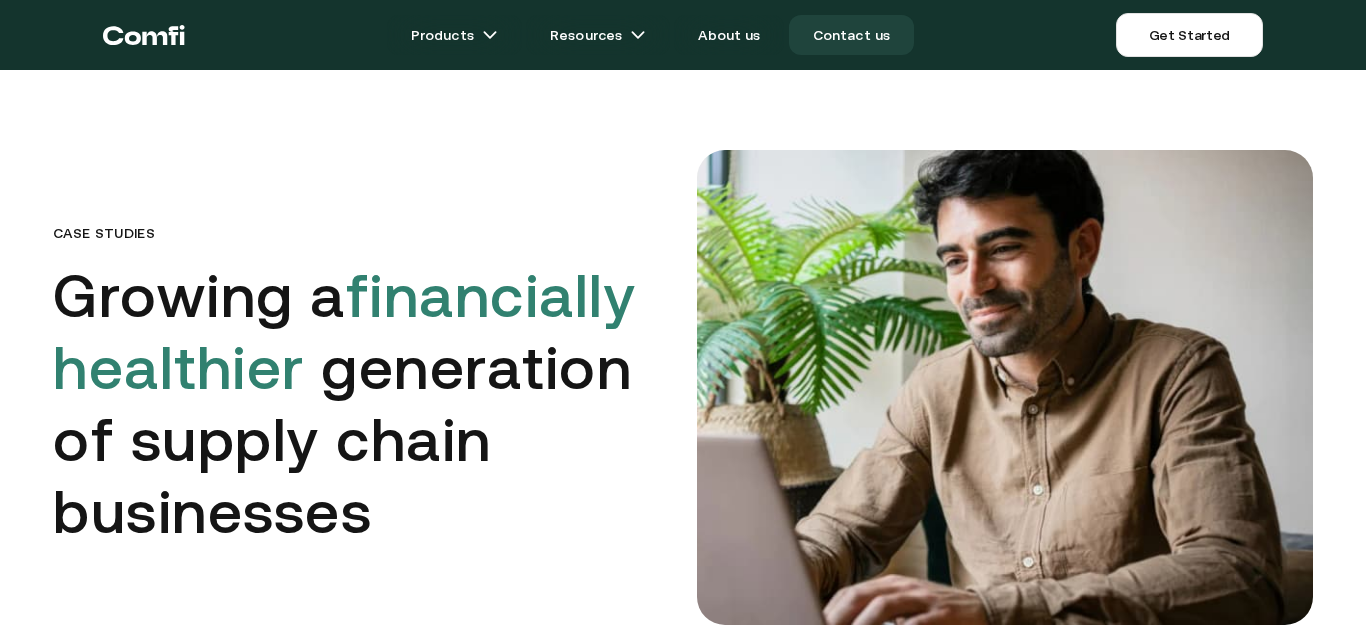 click on "Contact us" at bounding box center (852, 35) 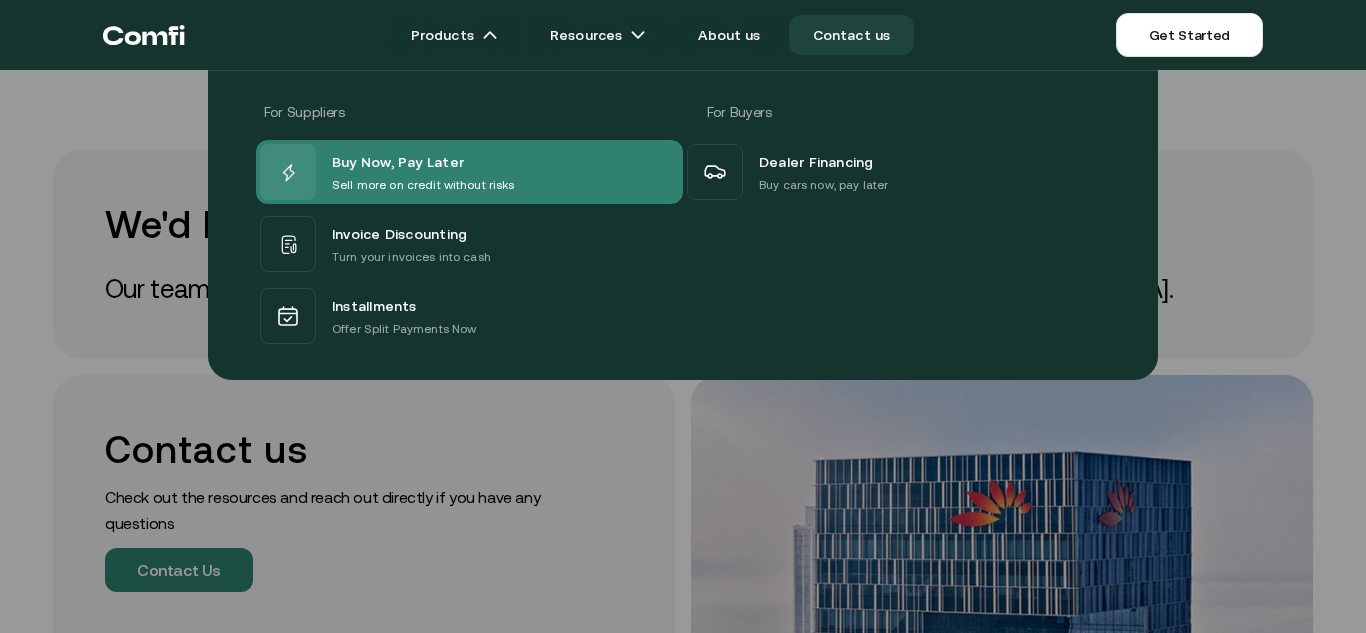 click on "Buy Now, Pay Later" at bounding box center [398, 162] 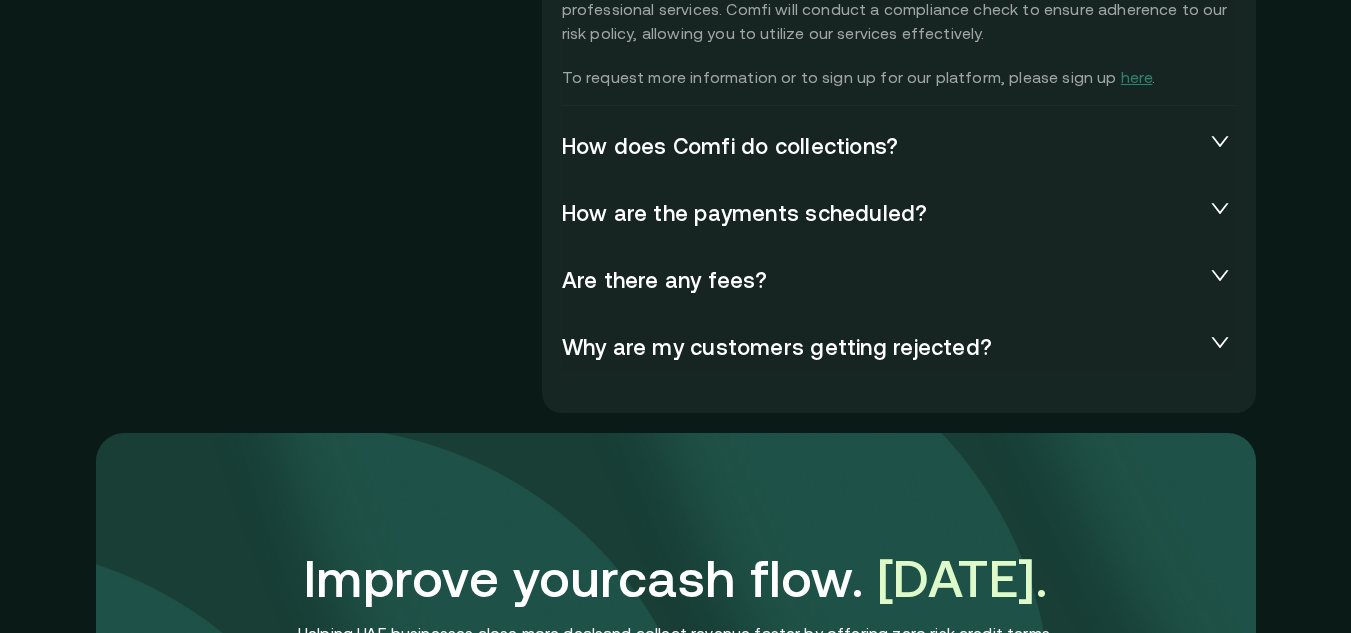 scroll, scrollTop: 4400, scrollLeft: 0, axis: vertical 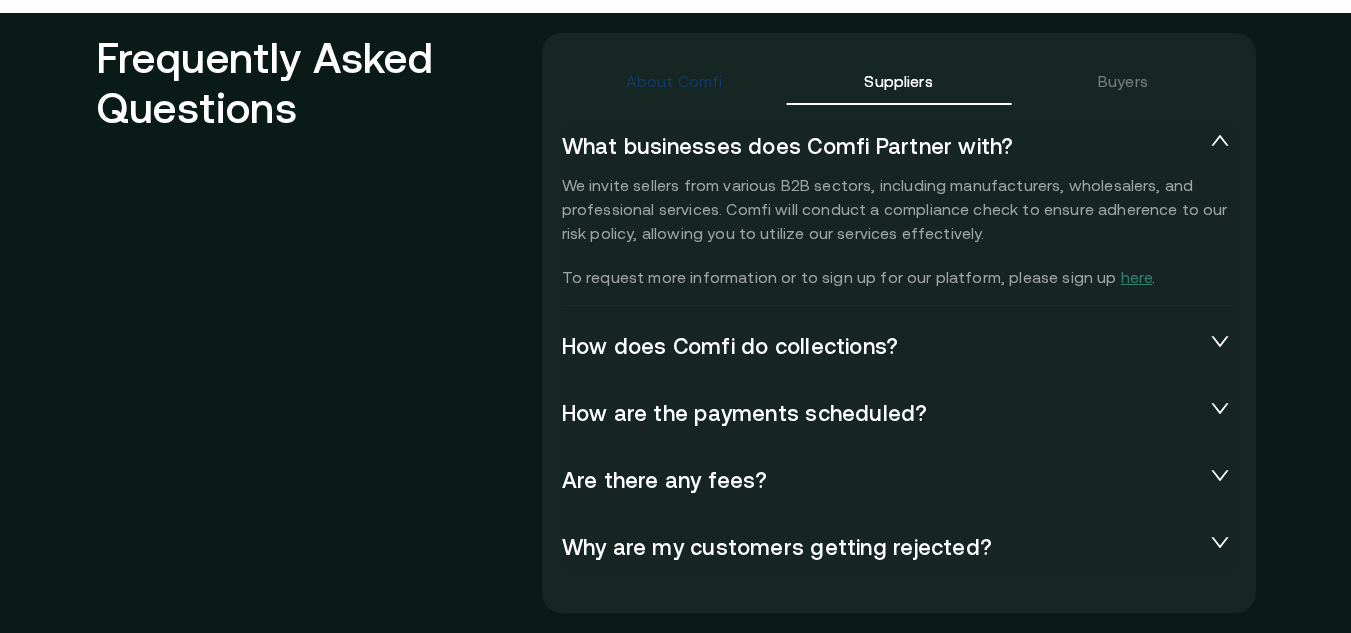 click on "About Comfi" at bounding box center (674, 81) 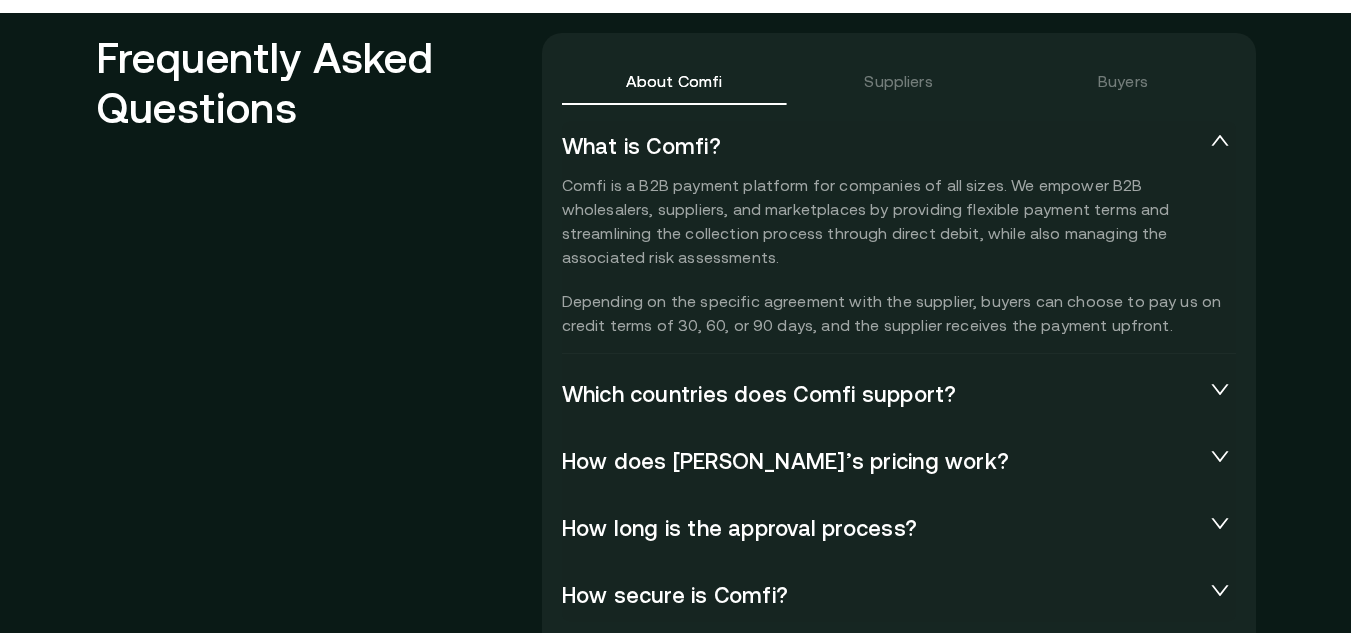 click on "Which countries does Comfi support?" at bounding box center (883, 395) 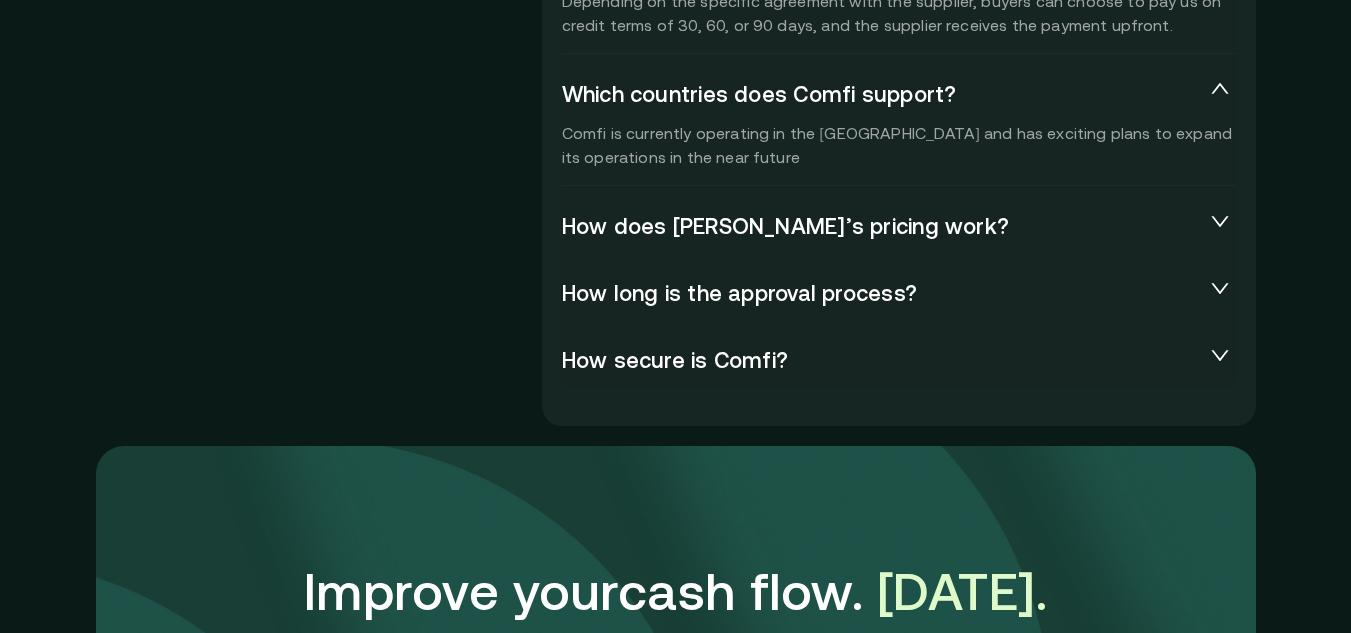 scroll, scrollTop: 4800, scrollLeft: 0, axis: vertical 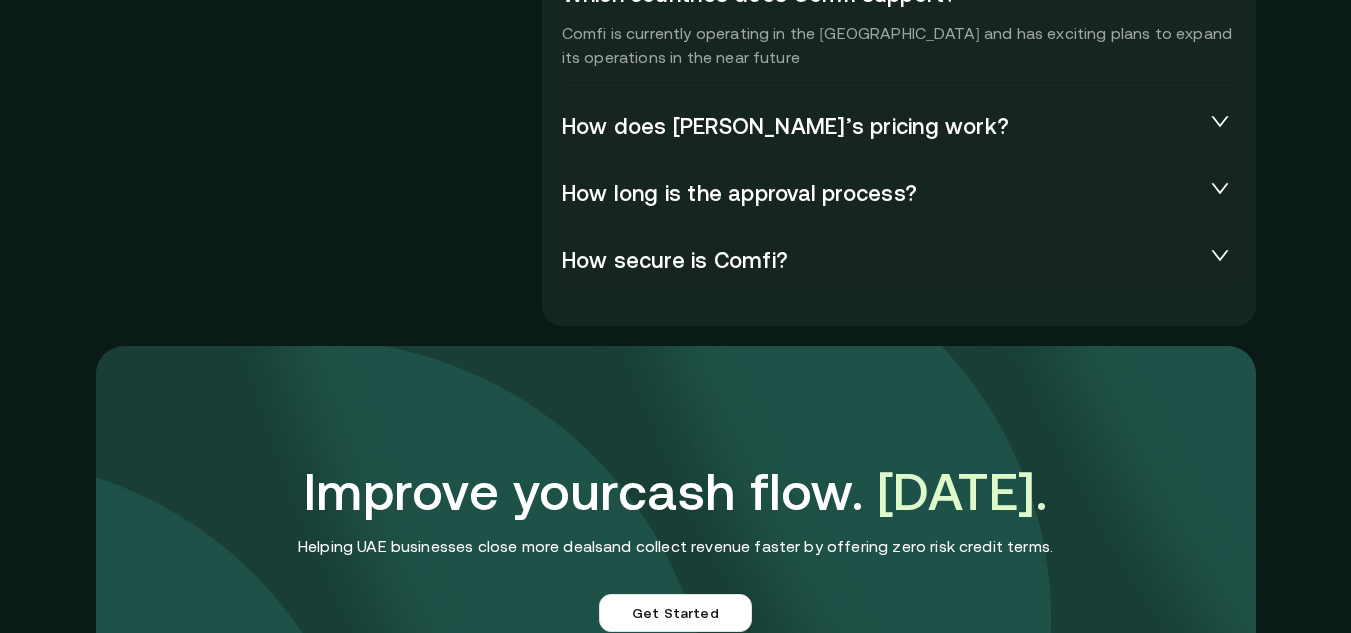 click on "How secure is Comfi?" at bounding box center (883, 261) 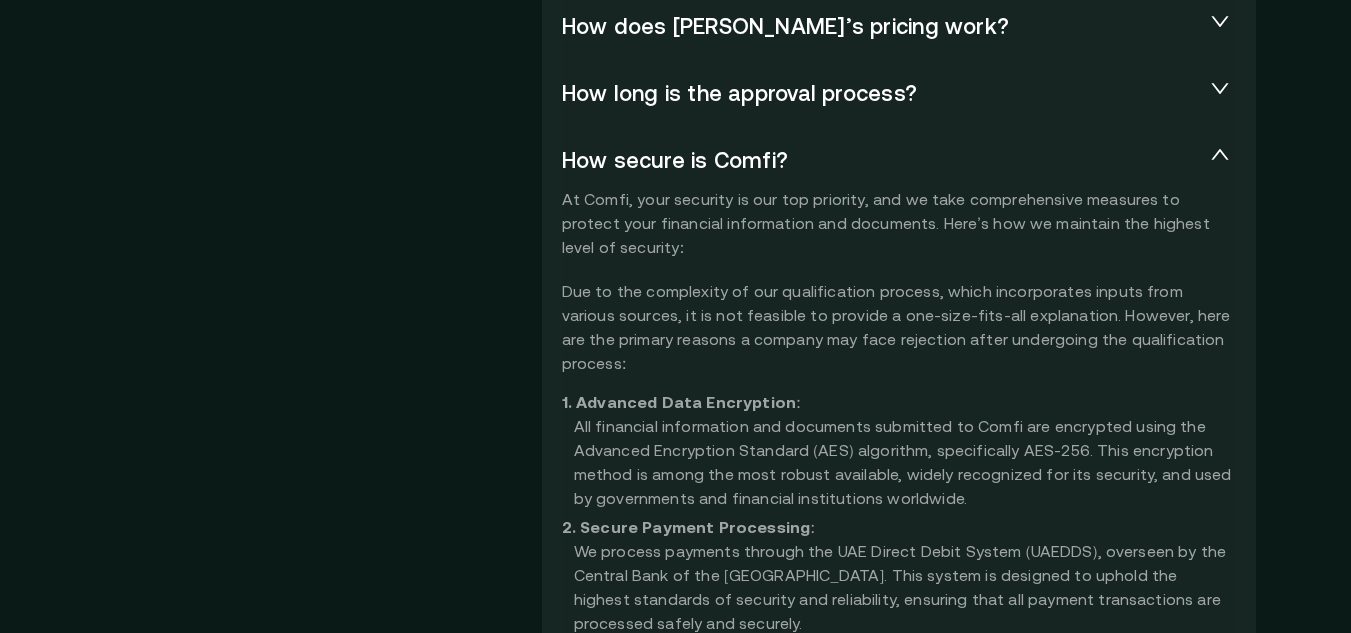 scroll, scrollTop: 4500, scrollLeft: 0, axis: vertical 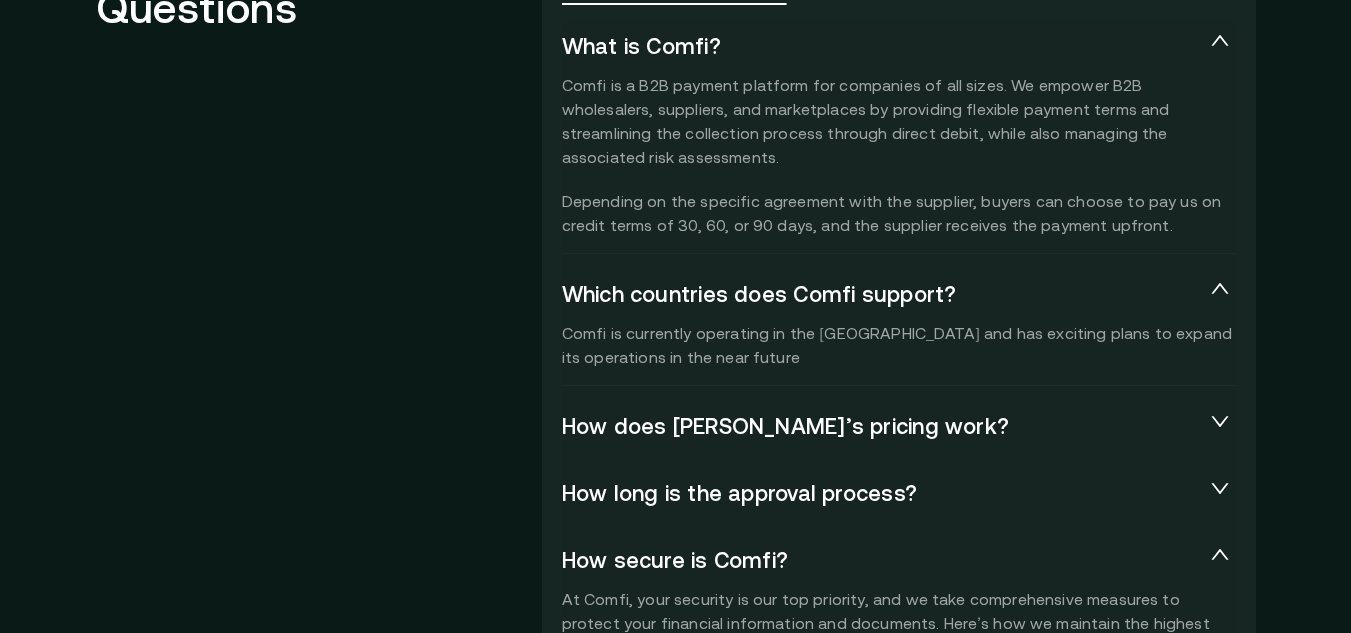 click on "How does Comfi’s pricing work?" at bounding box center [883, 427] 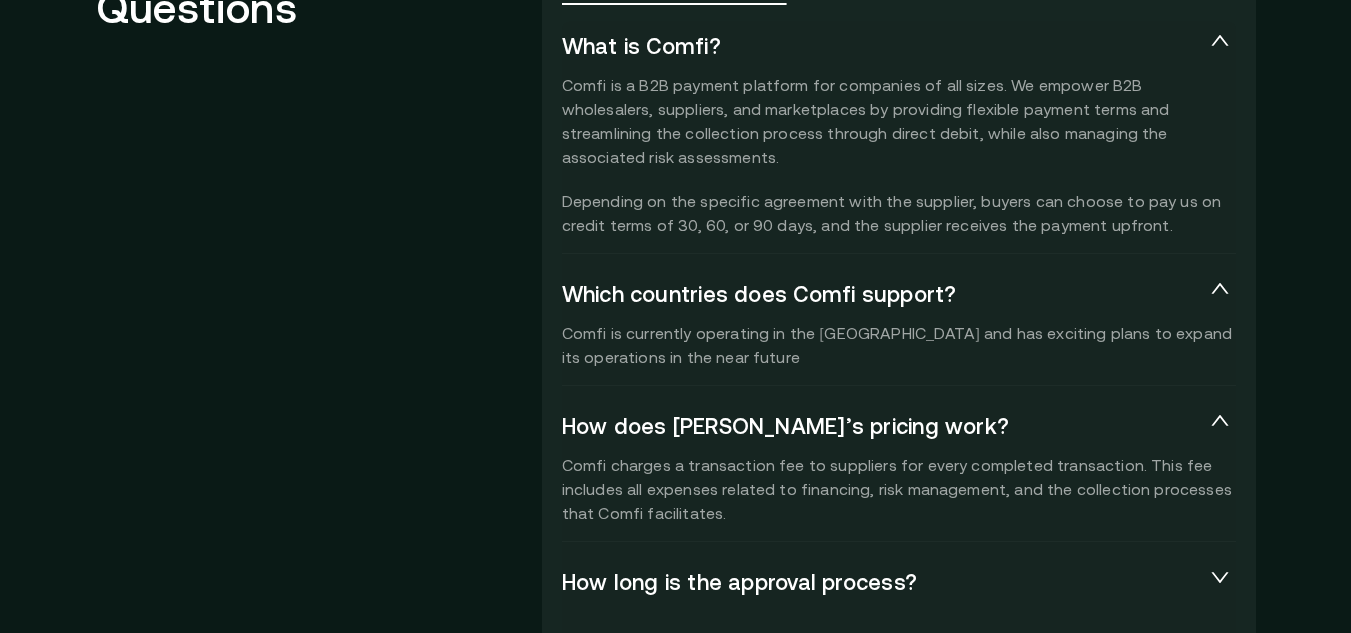 scroll, scrollTop: 4700, scrollLeft: 0, axis: vertical 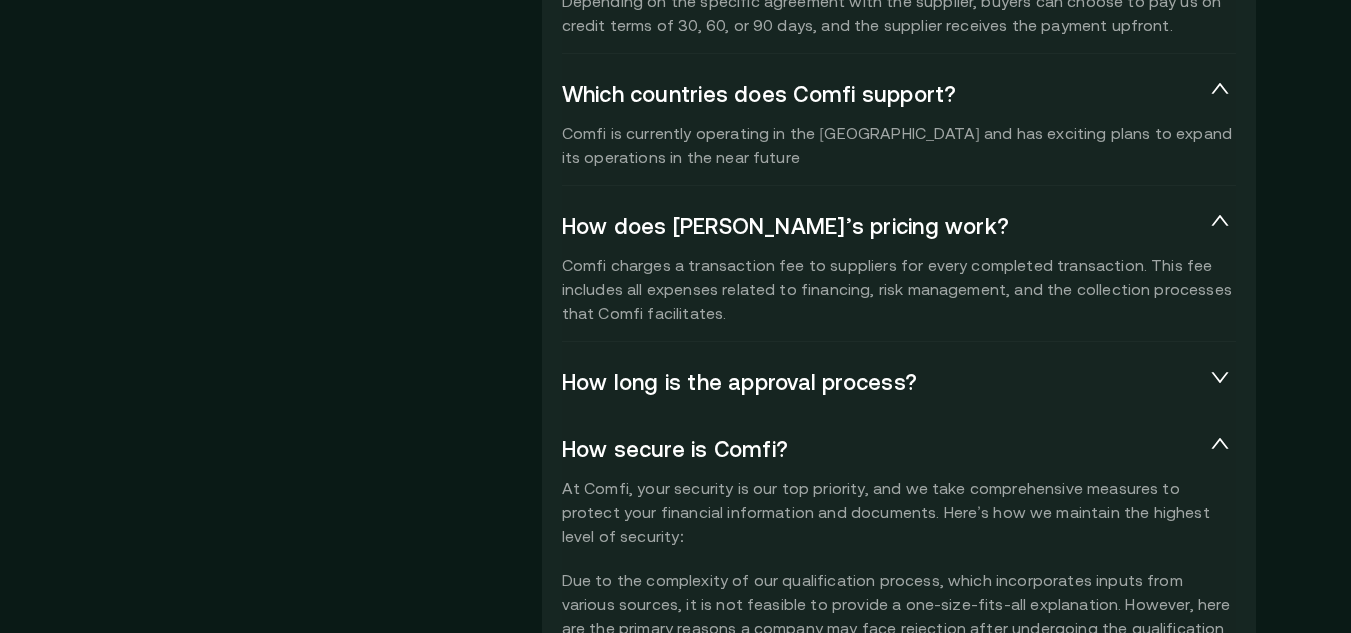 click on "How long is the approval process?" at bounding box center [883, 383] 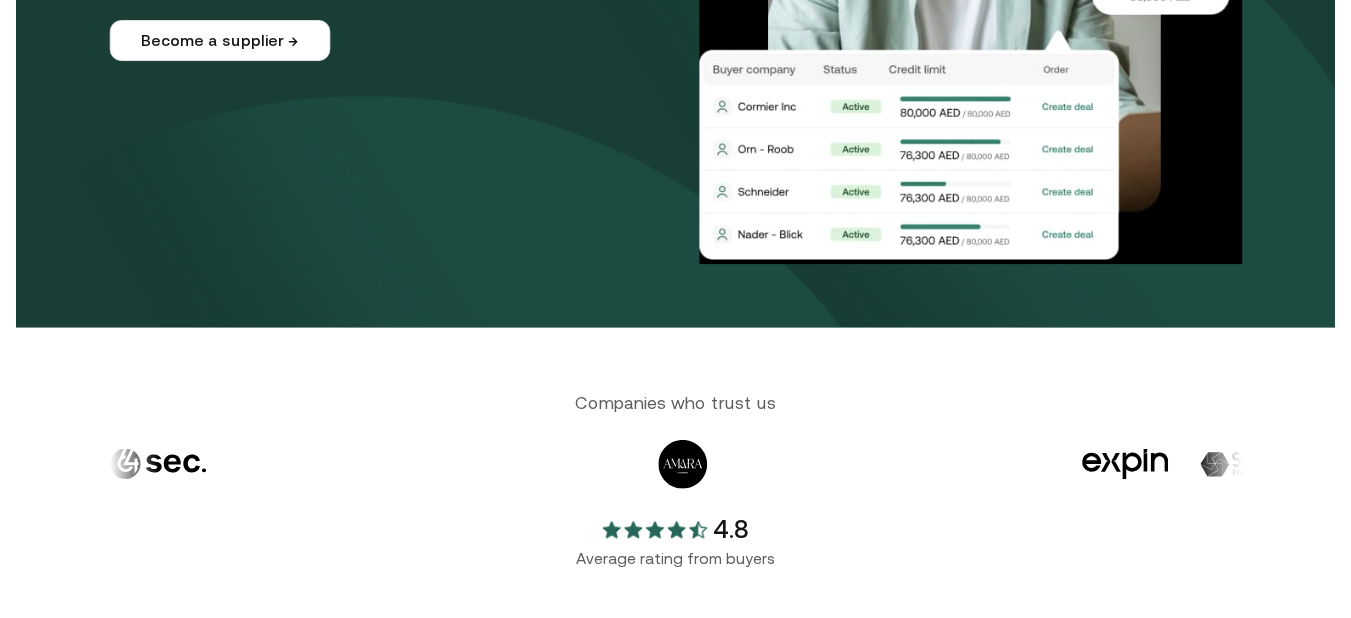 scroll, scrollTop: 0, scrollLeft: 0, axis: both 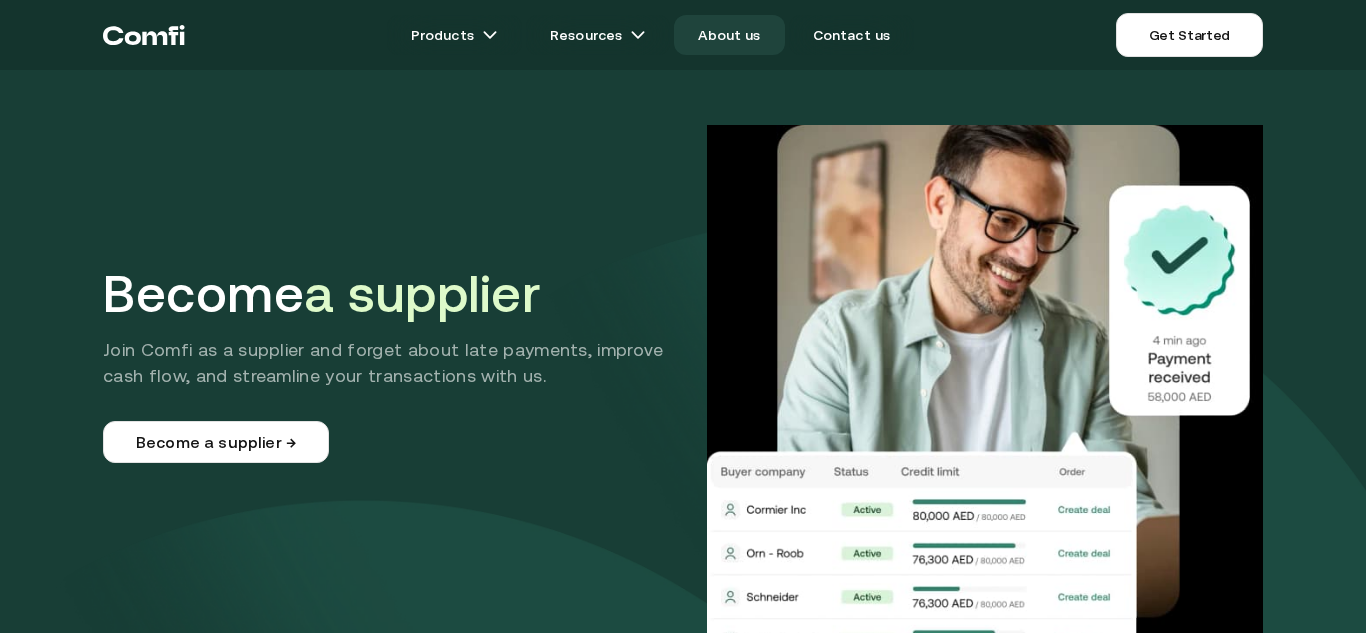 click on "About us" at bounding box center (729, 35) 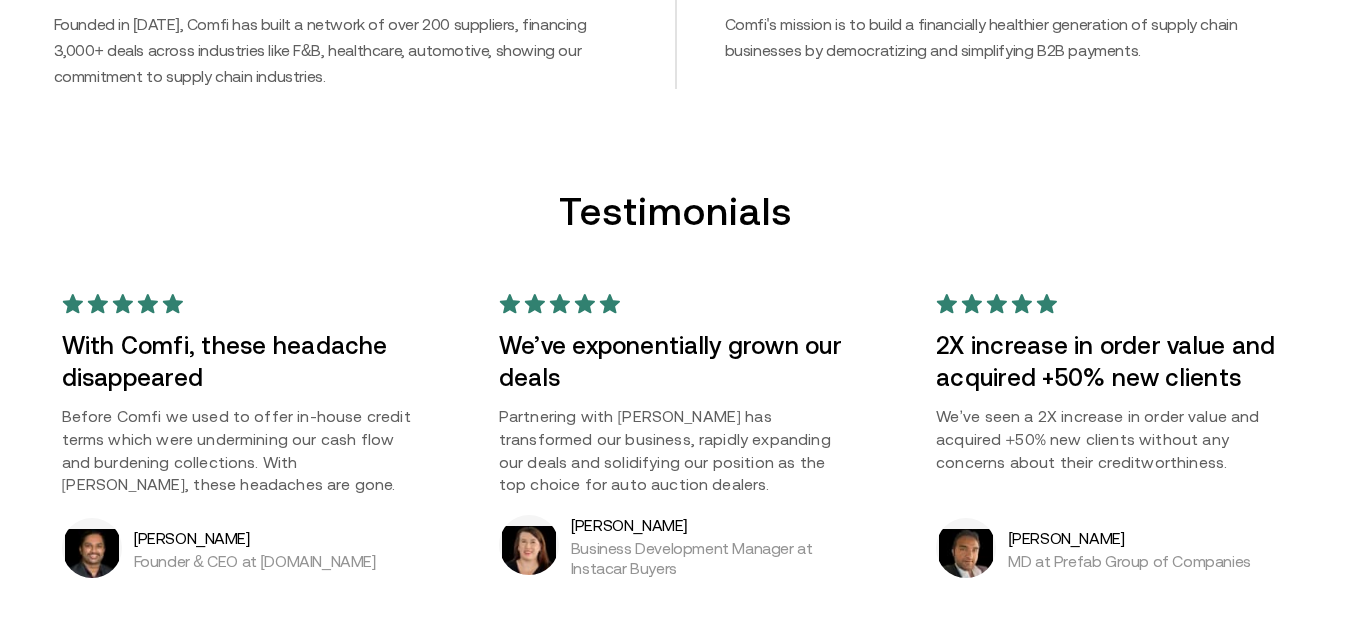 scroll, scrollTop: 1200, scrollLeft: 0, axis: vertical 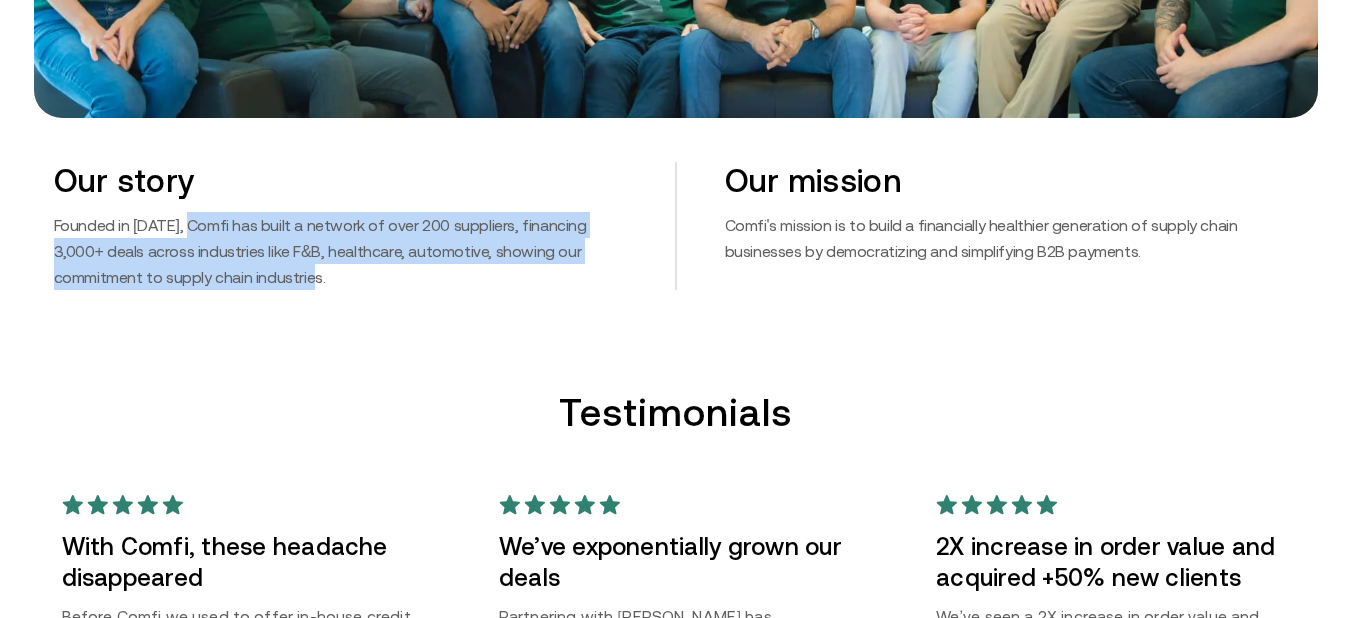 drag, startPoint x: 202, startPoint y: 234, endPoint x: 366, endPoint y: 282, distance: 170.88008 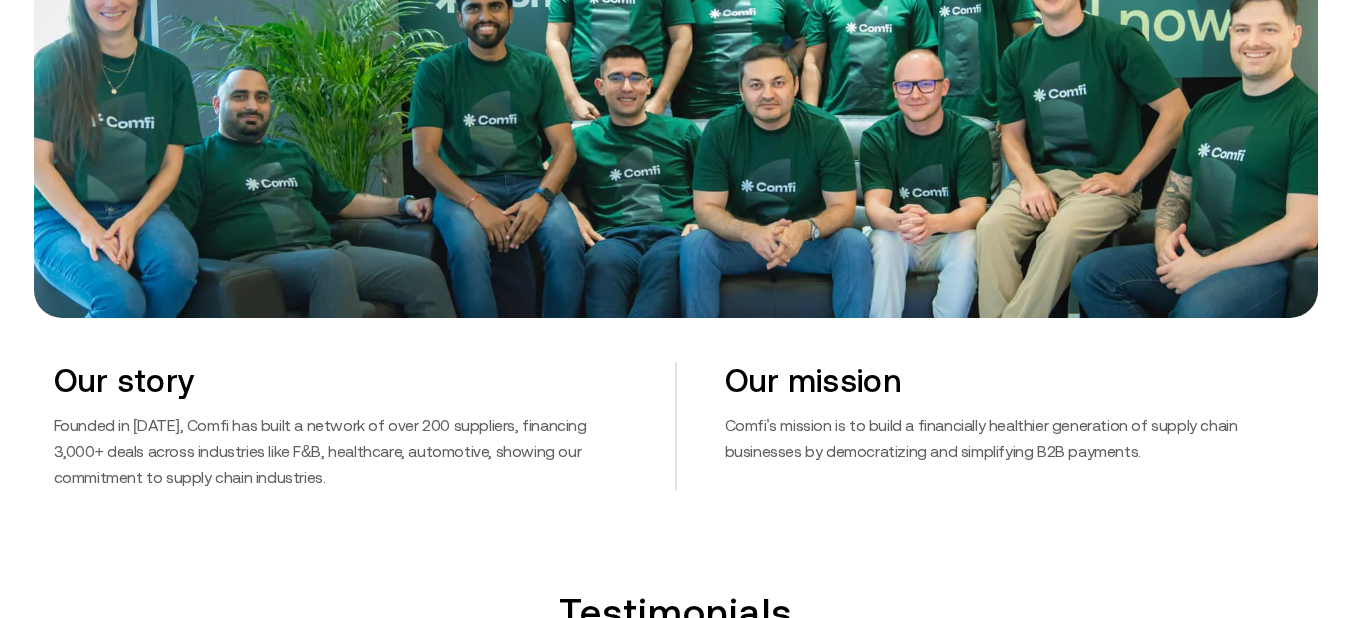 scroll, scrollTop: 1100, scrollLeft: 0, axis: vertical 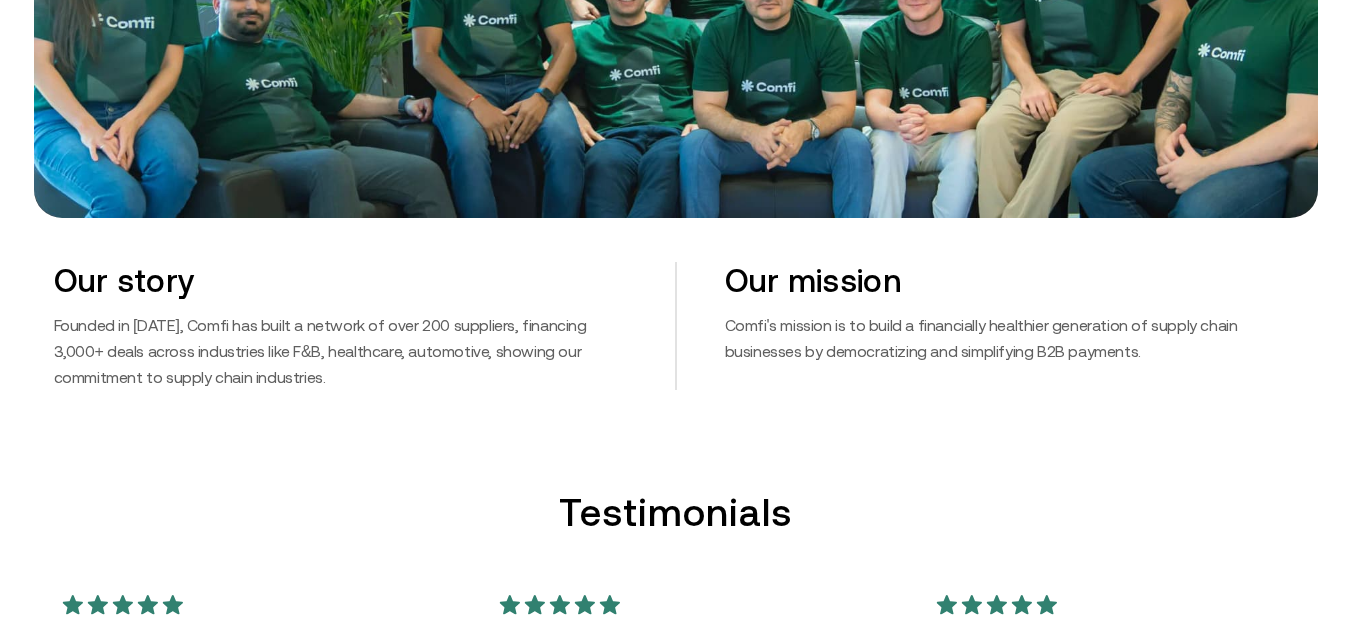 click on "Founded in [DATE], Comfi has built a network of over 200 suppliers, financing 3,000+ deals across industries like F&B, healthcare, automotive, showing our commitment to supply chain industries." at bounding box center [340, 351] 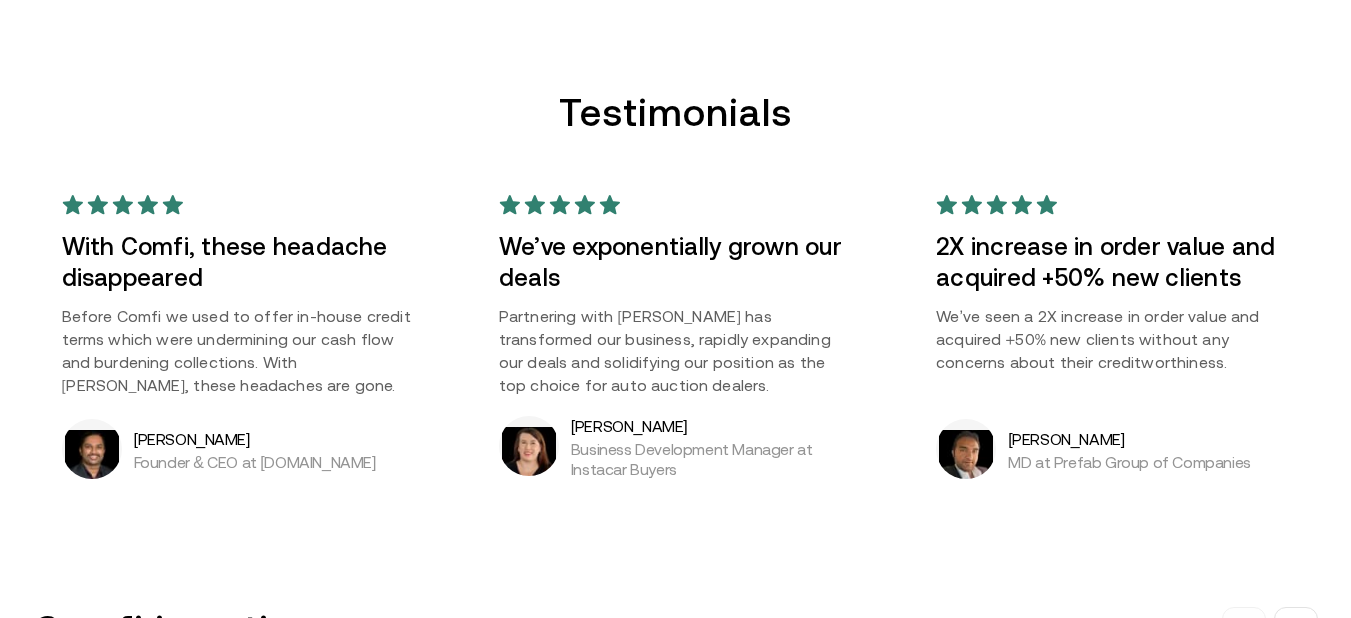 click on "Before Comfi we used to offer in-house credit terms which were undermining our cash flow and burdening collections. With [PERSON_NAME], these headaches are gone." at bounding box center [238, 351] 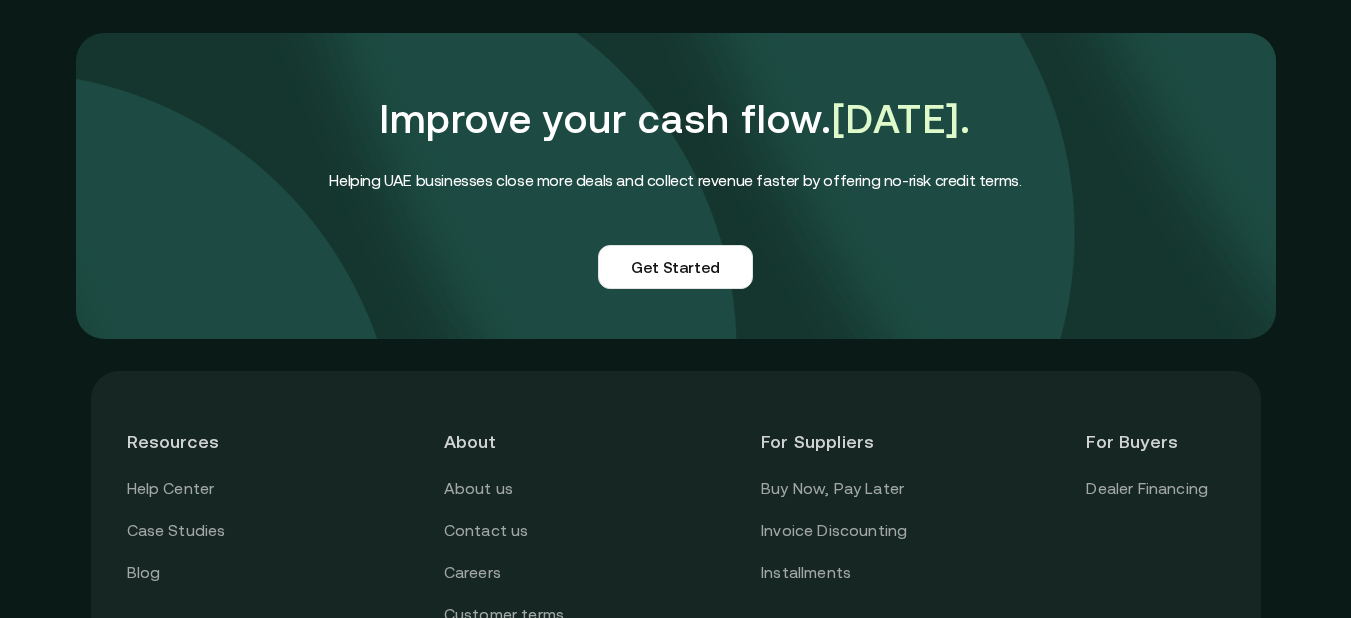 scroll, scrollTop: 4958, scrollLeft: 0, axis: vertical 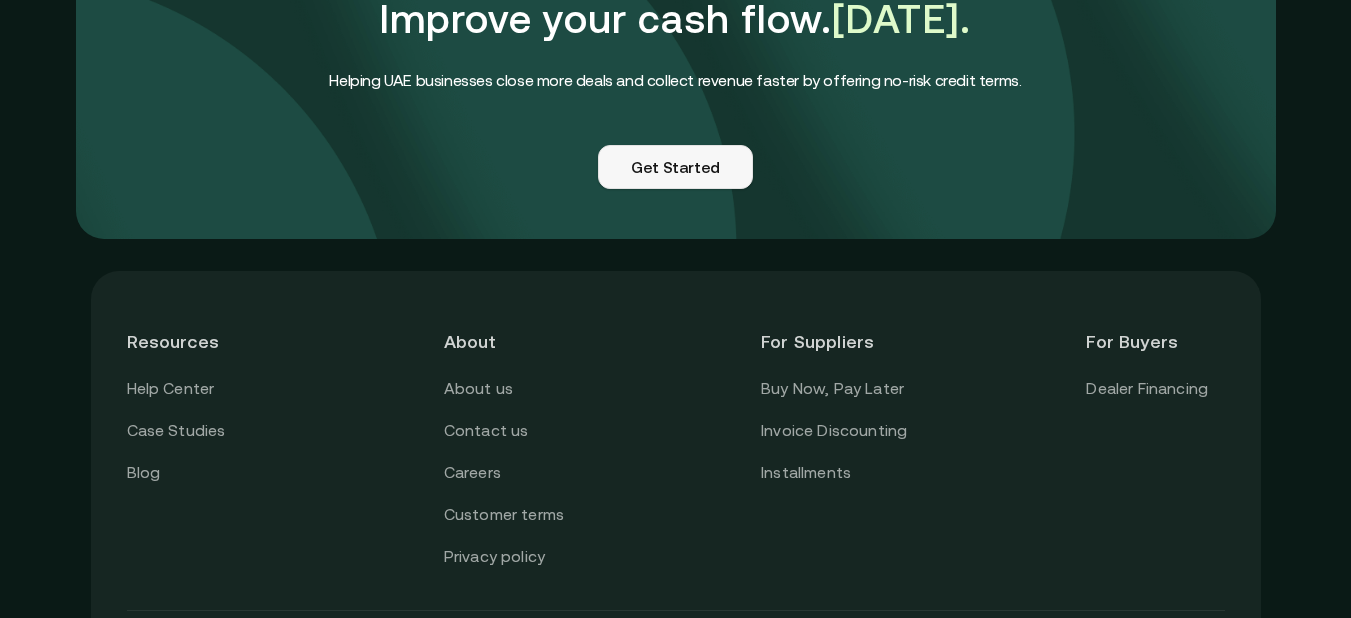click on "Get Started" at bounding box center (675, 167) 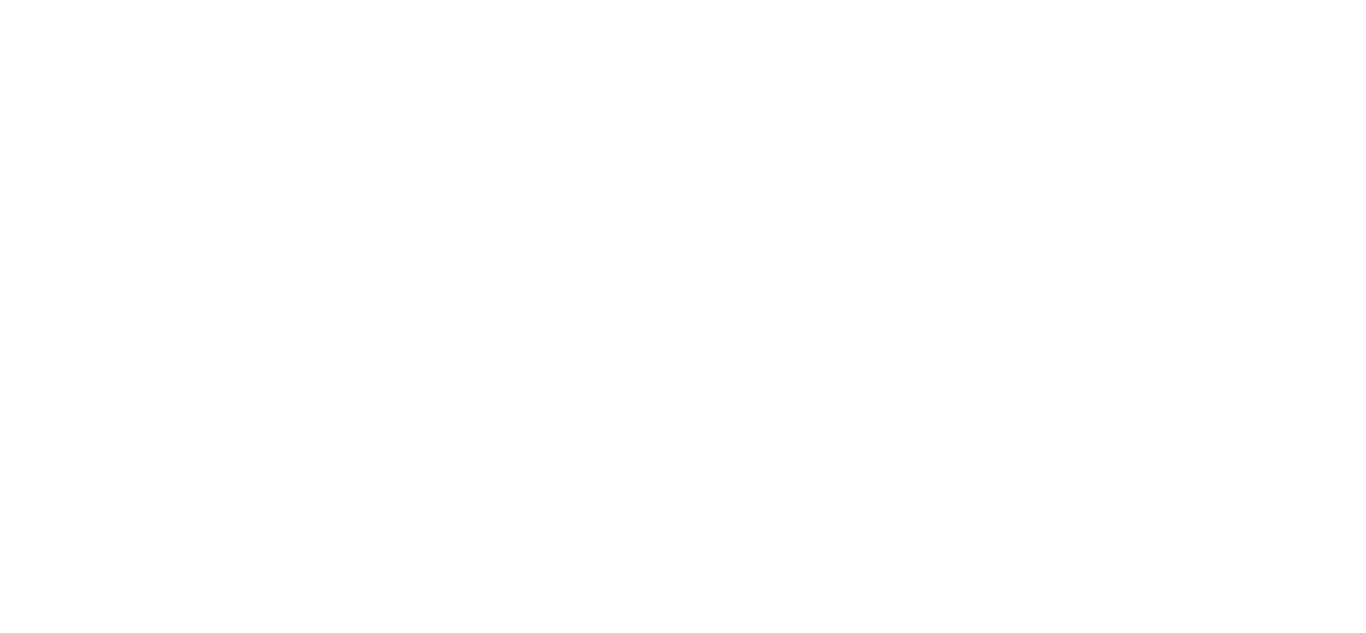 scroll, scrollTop: 0, scrollLeft: 0, axis: both 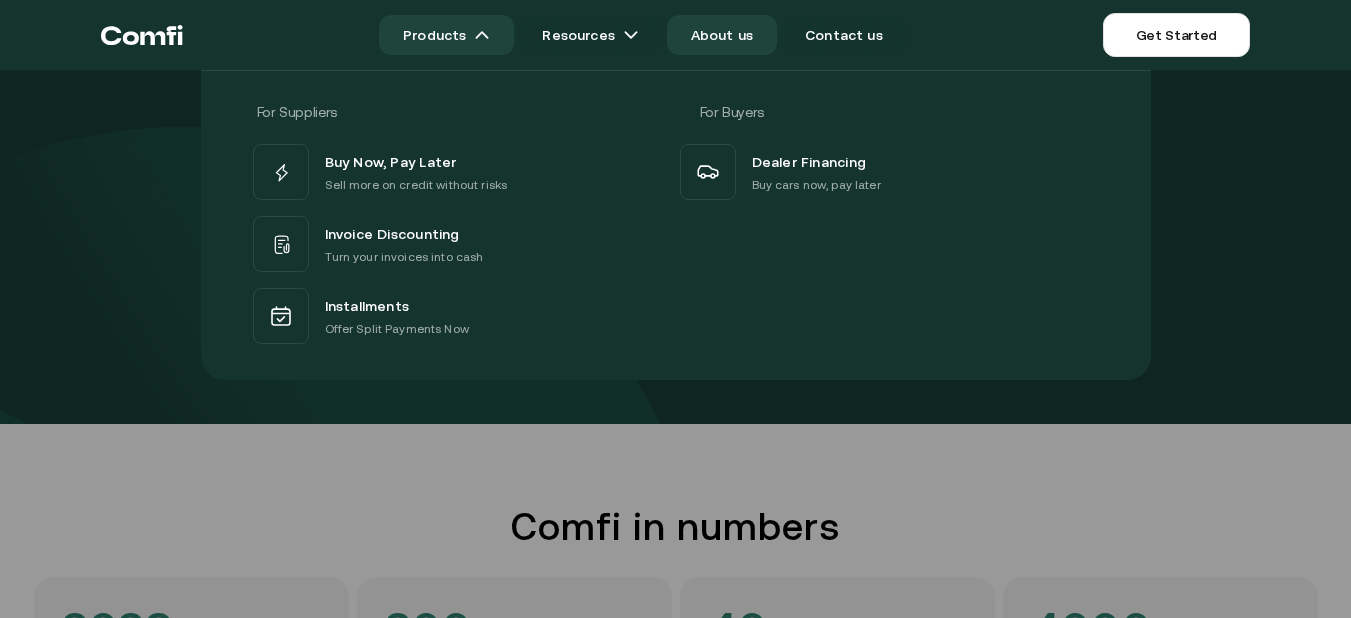 click on "Products" at bounding box center (446, 35) 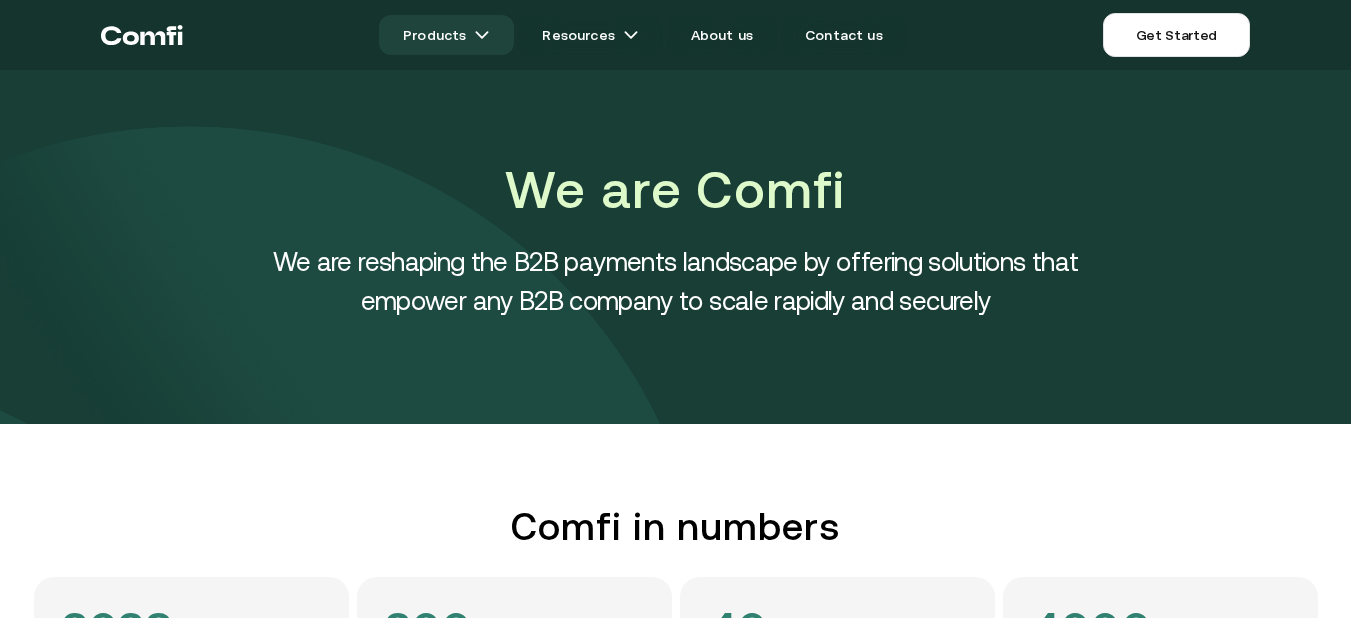 click on "Products" at bounding box center (446, 35) 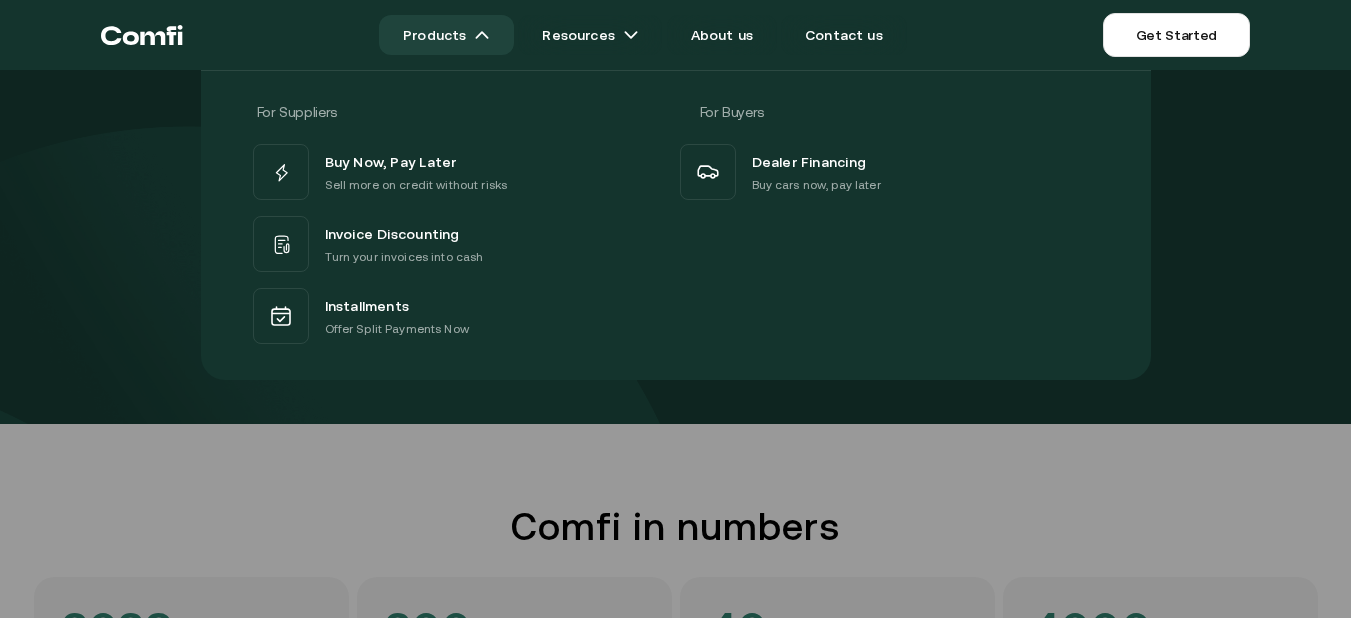 click on "Products" at bounding box center [446, 35] 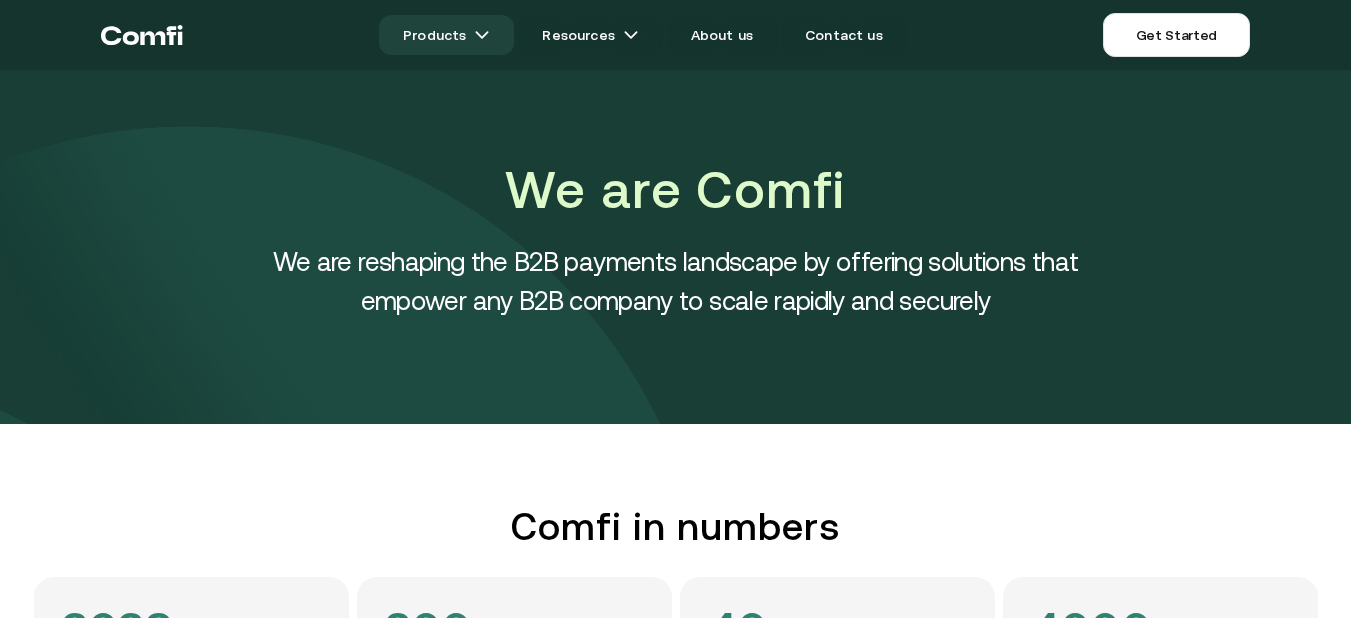 click on "Products" at bounding box center (446, 35) 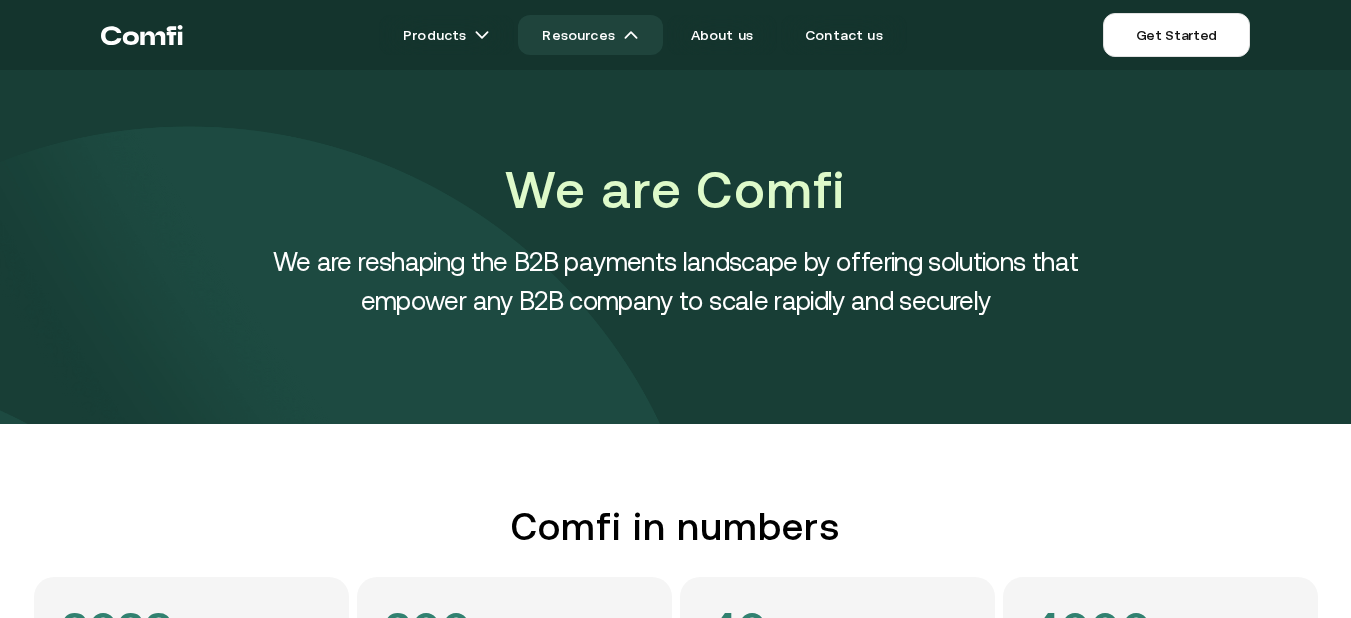 click on "Resources" at bounding box center [590, 35] 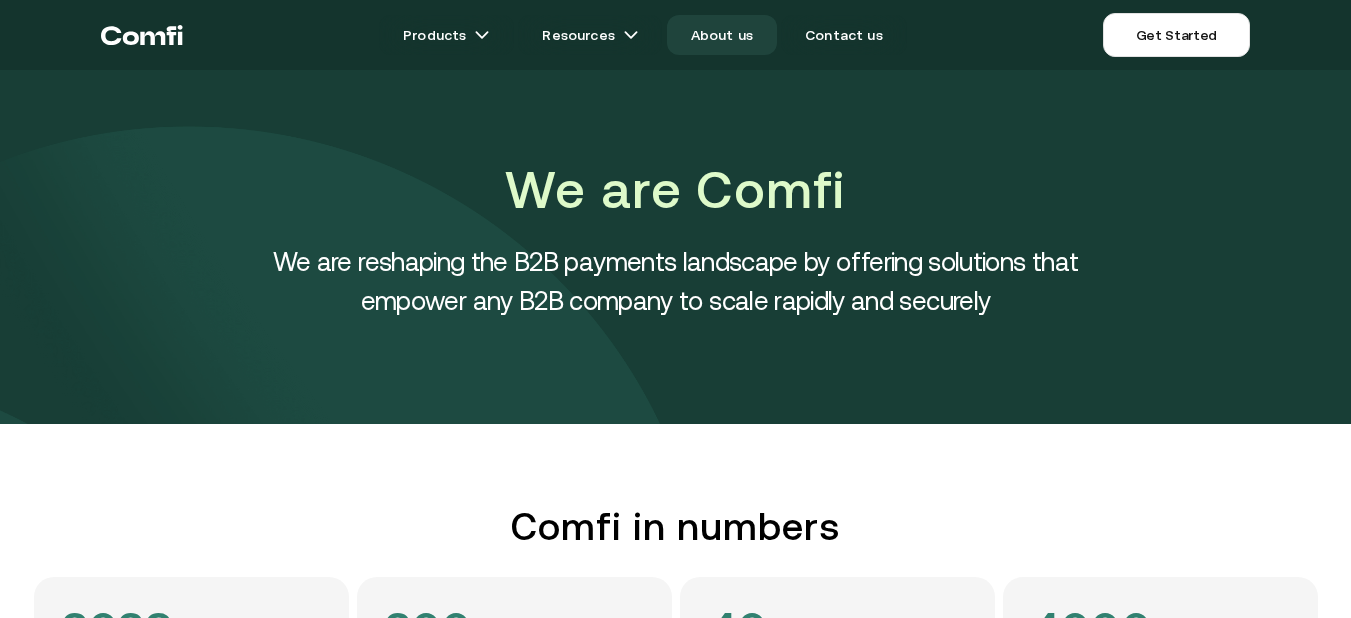 click on "About us" at bounding box center (722, 35) 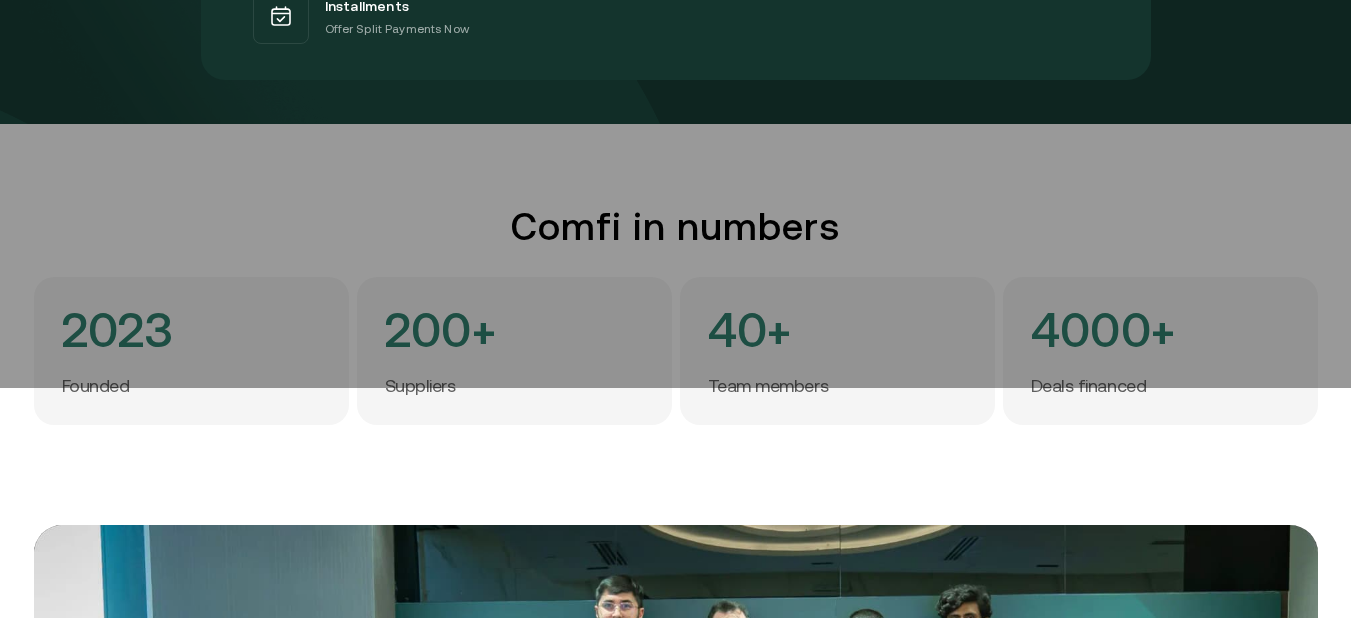 scroll, scrollTop: 0, scrollLeft: 0, axis: both 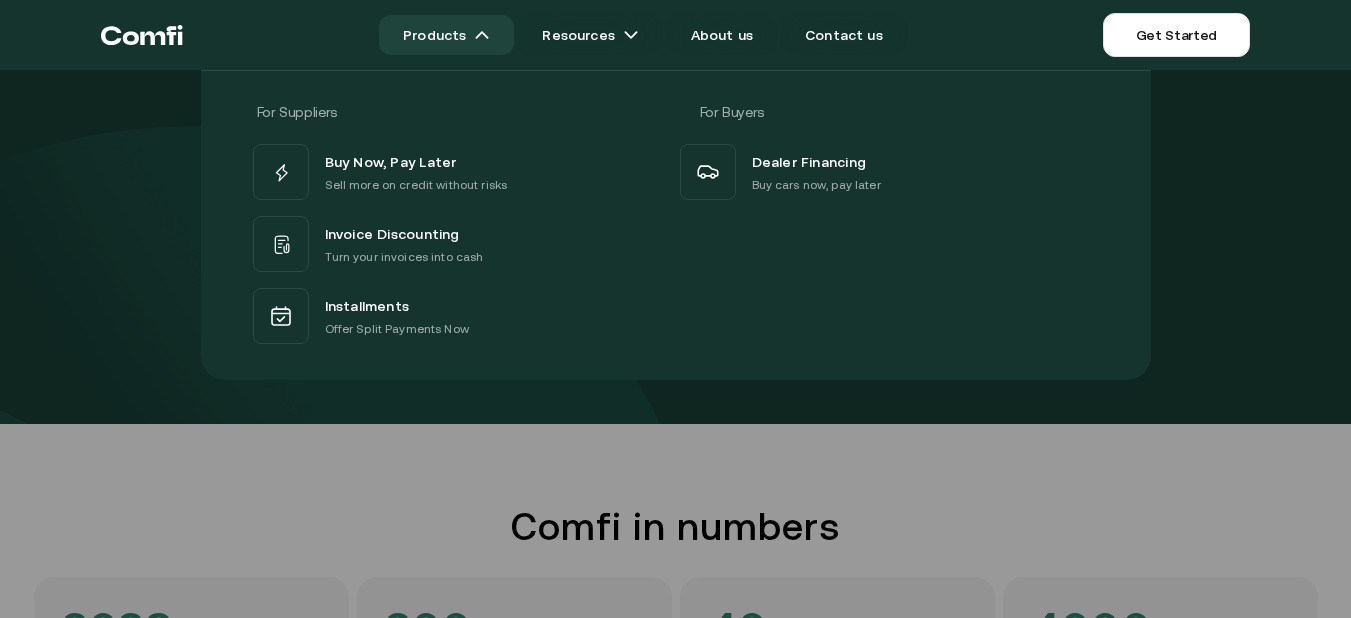 click on "Products" at bounding box center [446, 35] 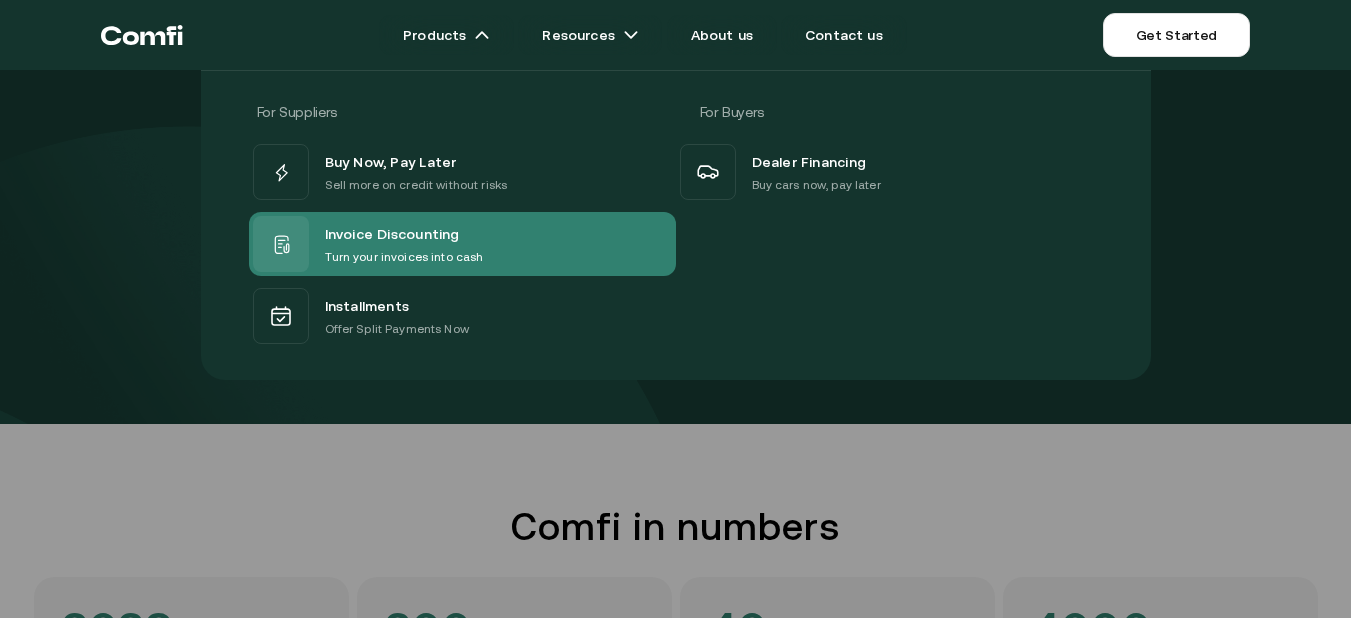 click on "Invoice Discounting" at bounding box center (392, 234) 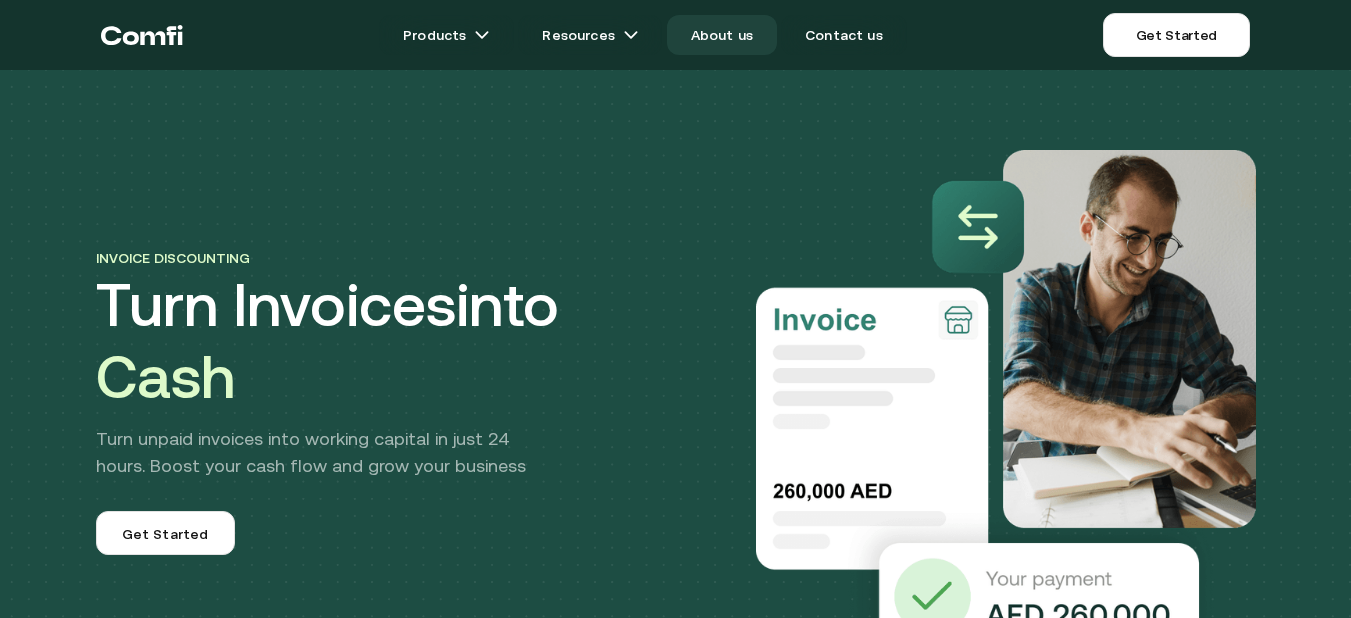 click on "About us" at bounding box center [722, 35] 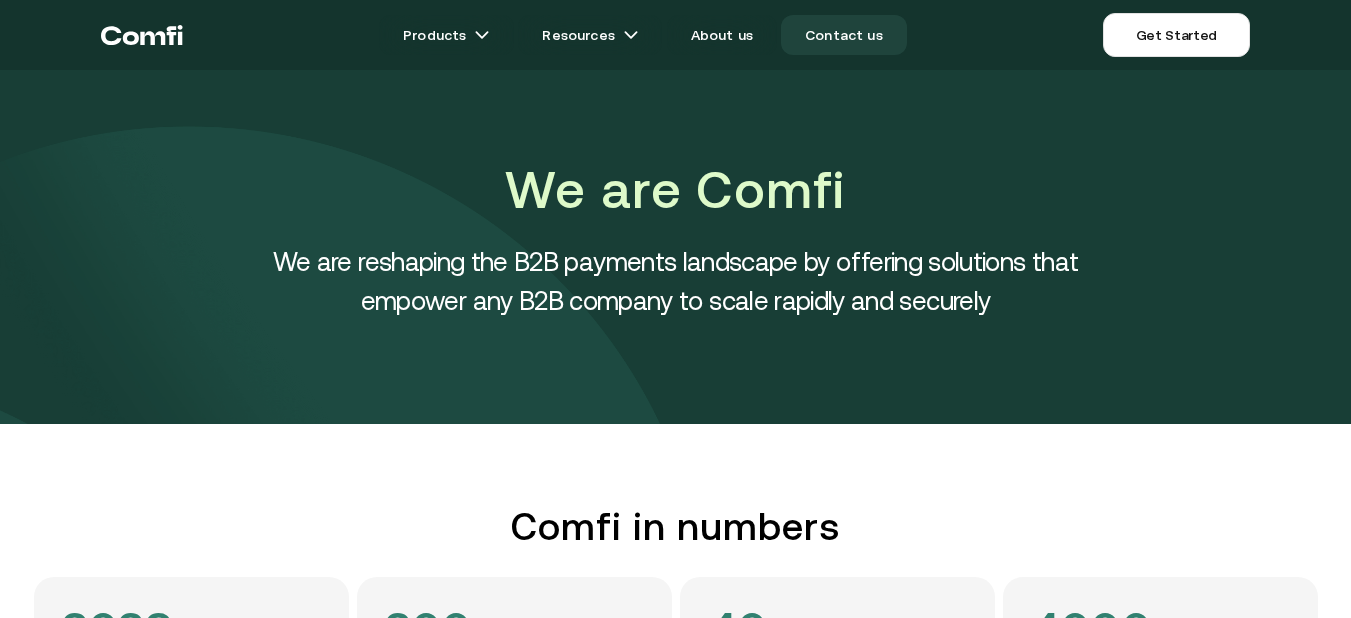 click on "Contact us" at bounding box center [844, 35] 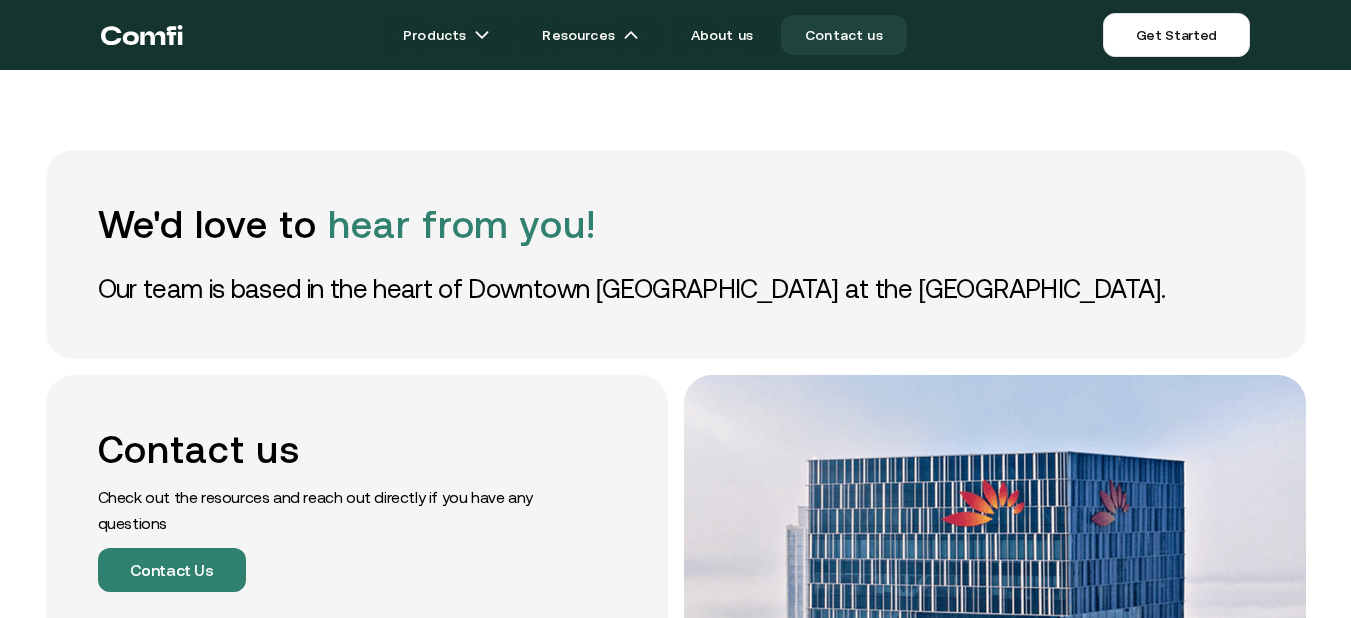 click on "Products Resources Learn Support Blog Navigating B2B trends and tips in our blog Developer docs Your Guide to Integrating Our BNPL Solutions Seamlessly Case studies Discover how our BNPL solutions empower business Help Center Get answers on working with the Comfi platform. About us Contact us" at bounding box center [643, 35] 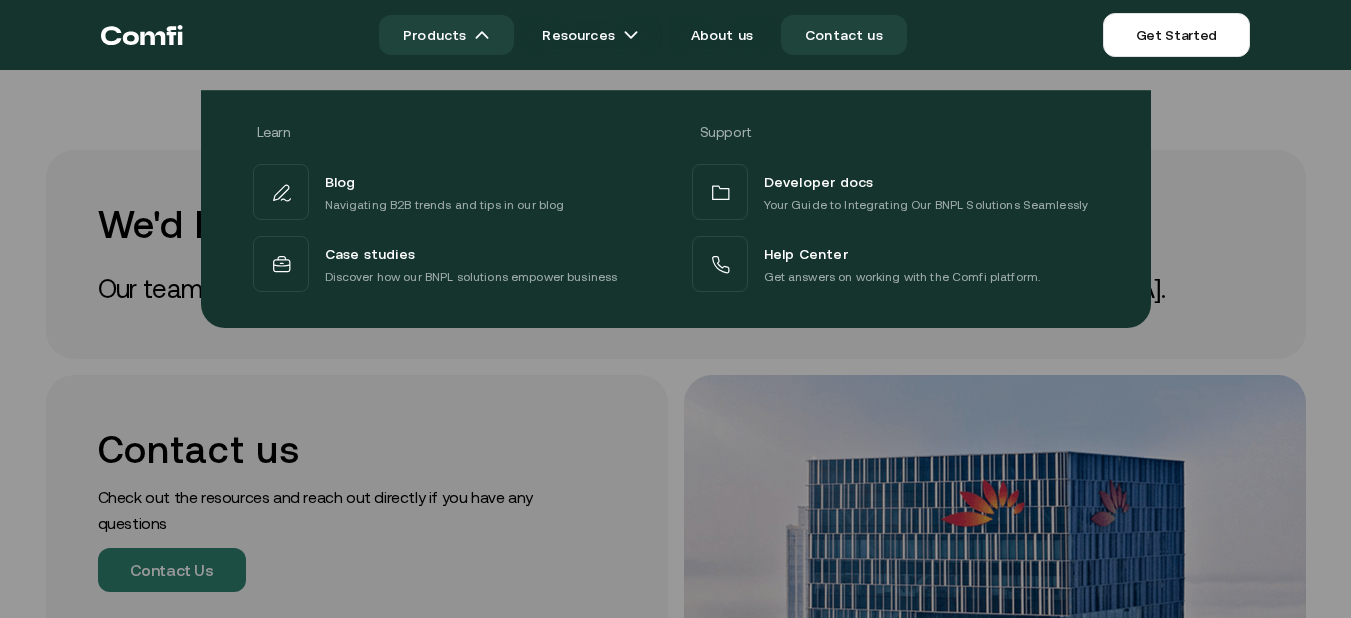 click on "Products" at bounding box center (446, 35) 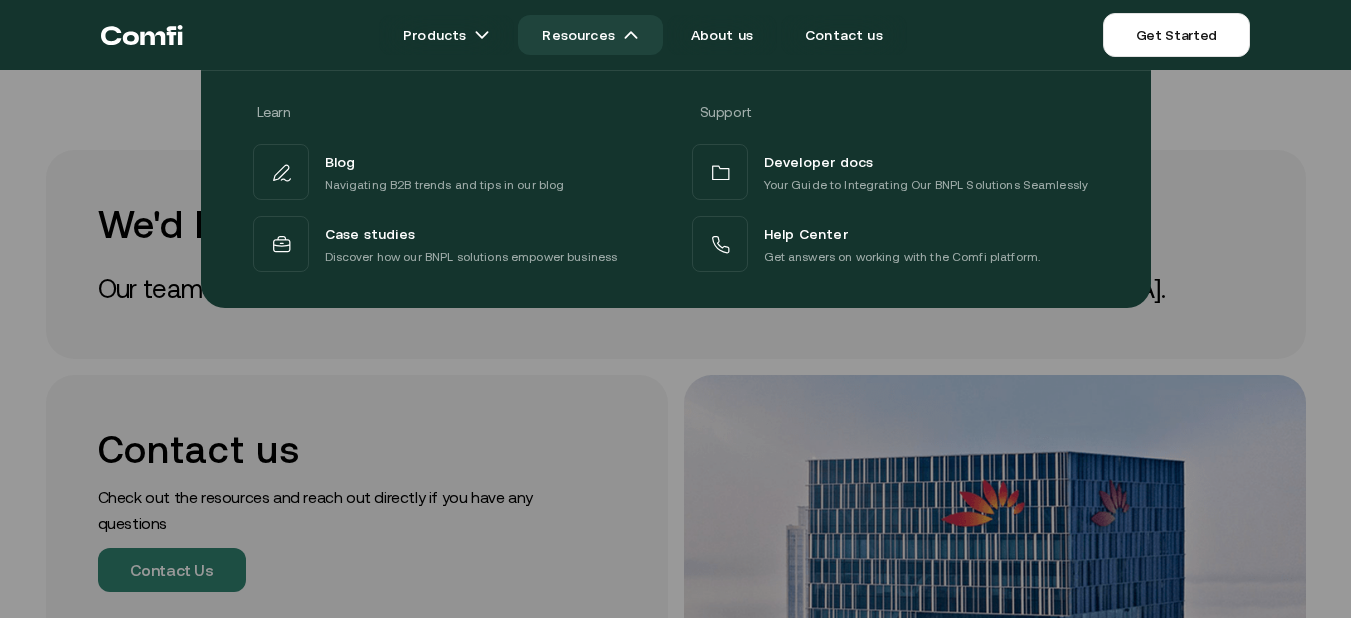 click on "Resources" at bounding box center (590, 35) 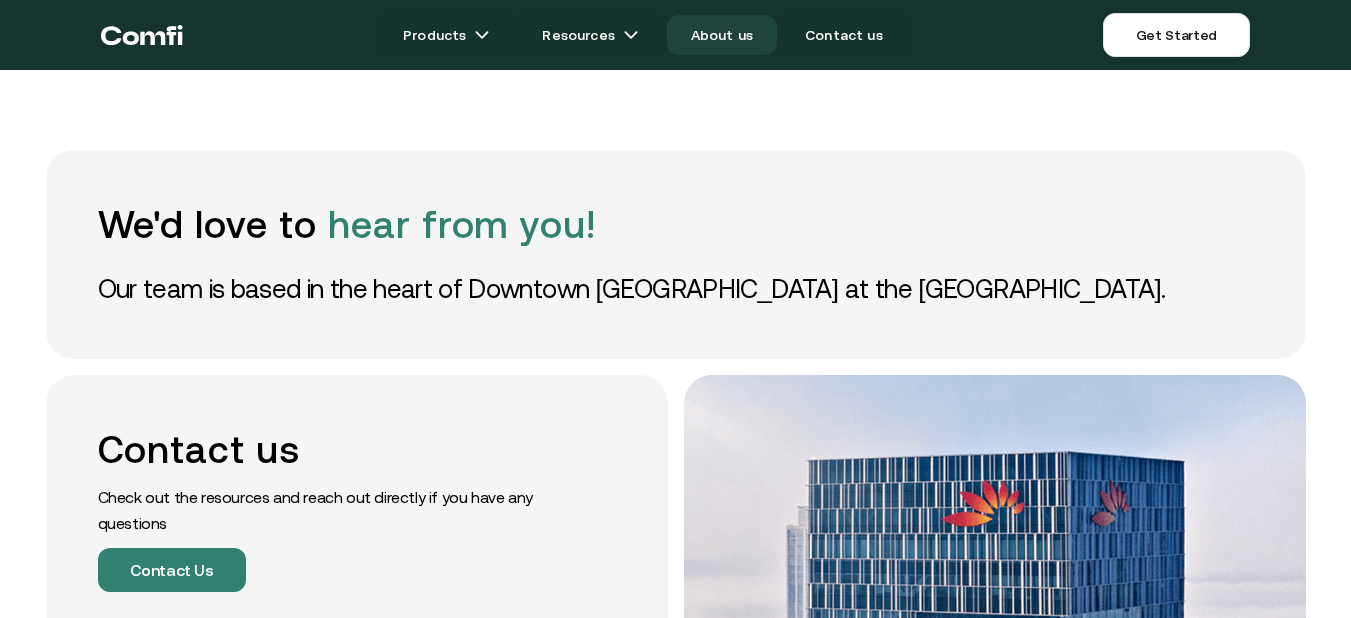 click on "About us" at bounding box center [722, 35] 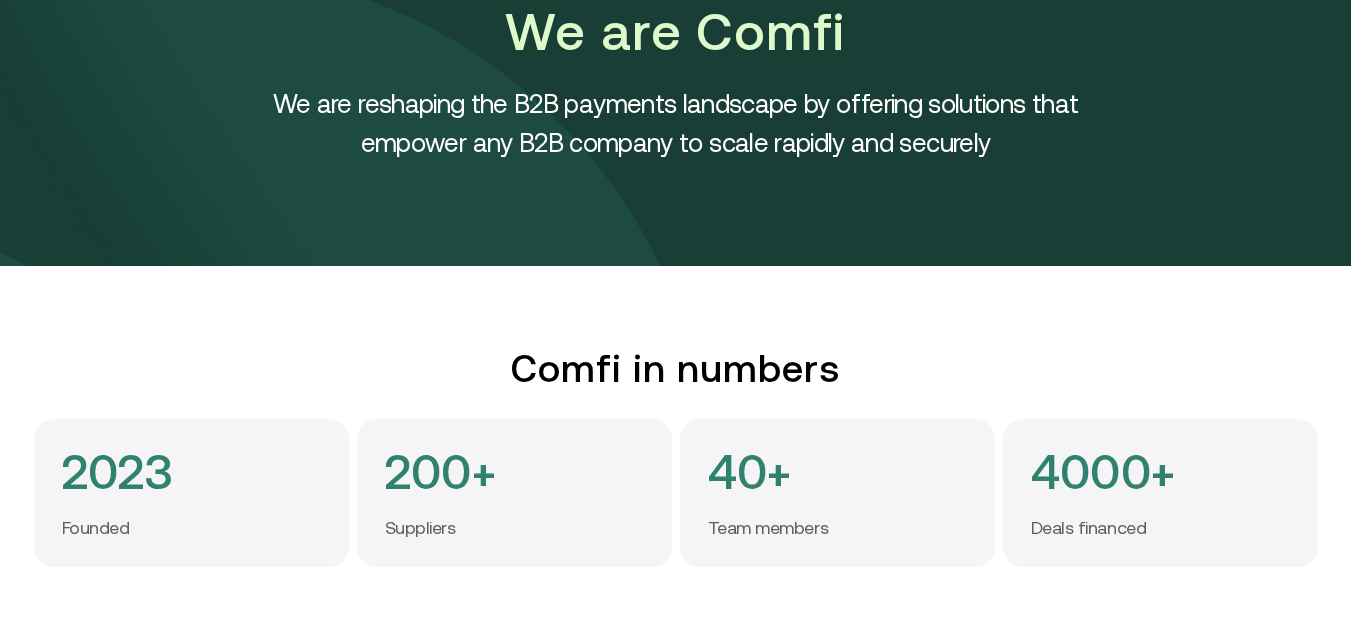 scroll, scrollTop: 0, scrollLeft: 0, axis: both 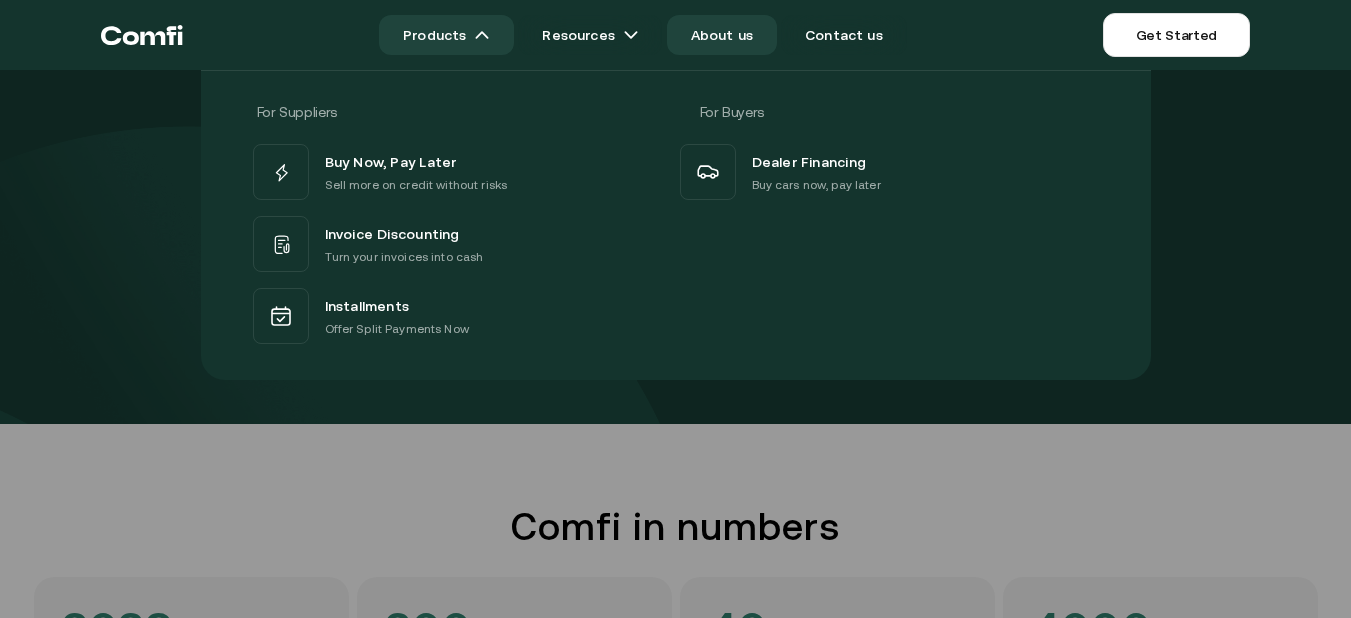 click on "Products" at bounding box center (446, 35) 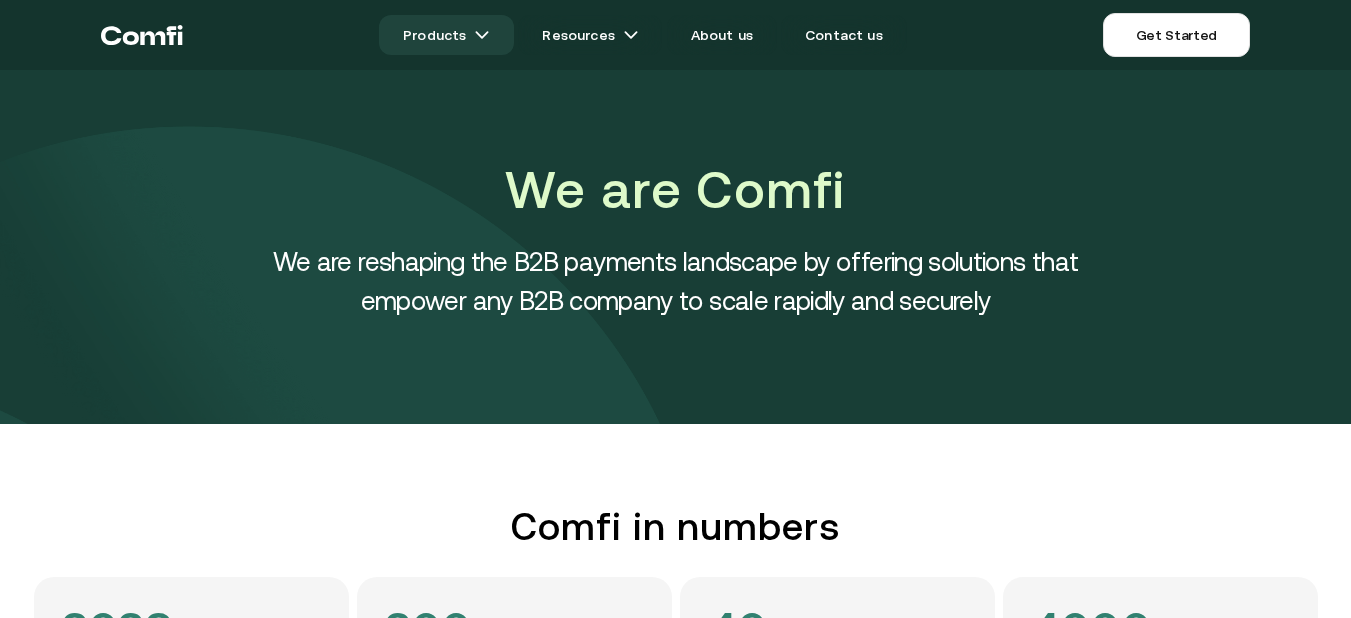 click on "Products" at bounding box center (446, 35) 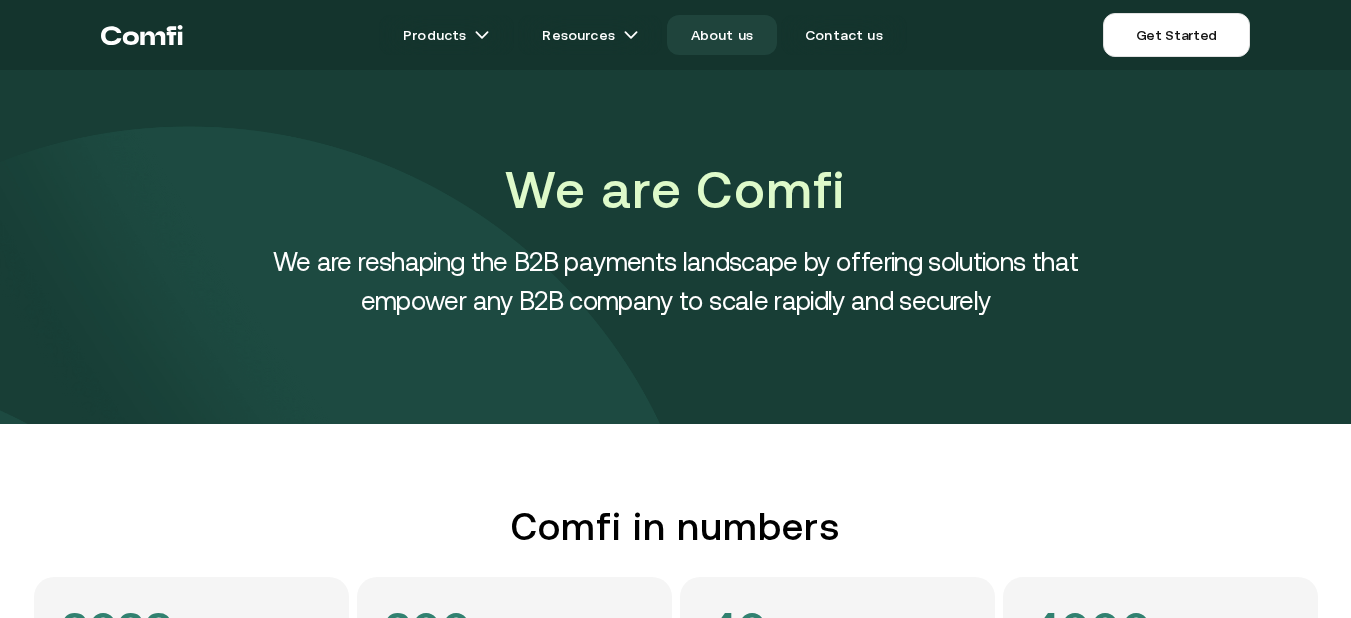 click on "About us" at bounding box center (722, 35) 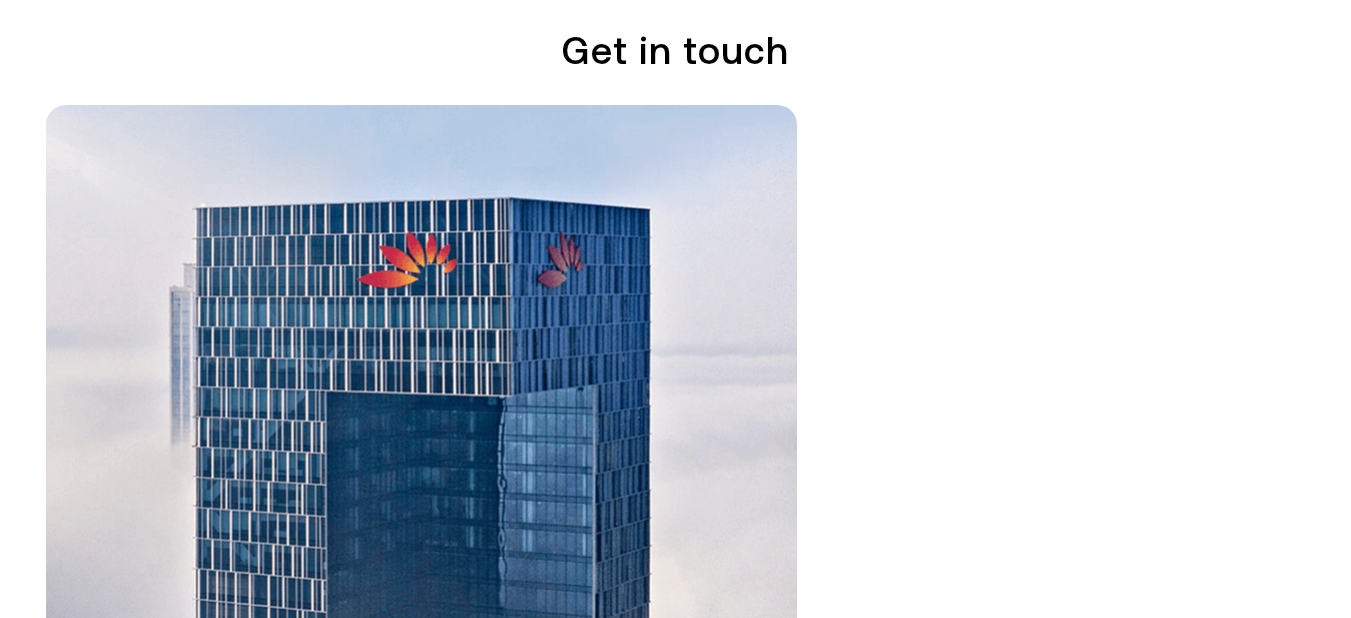 scroll, scrollTop: 3200, scrollLeft: 0, axis: vertical 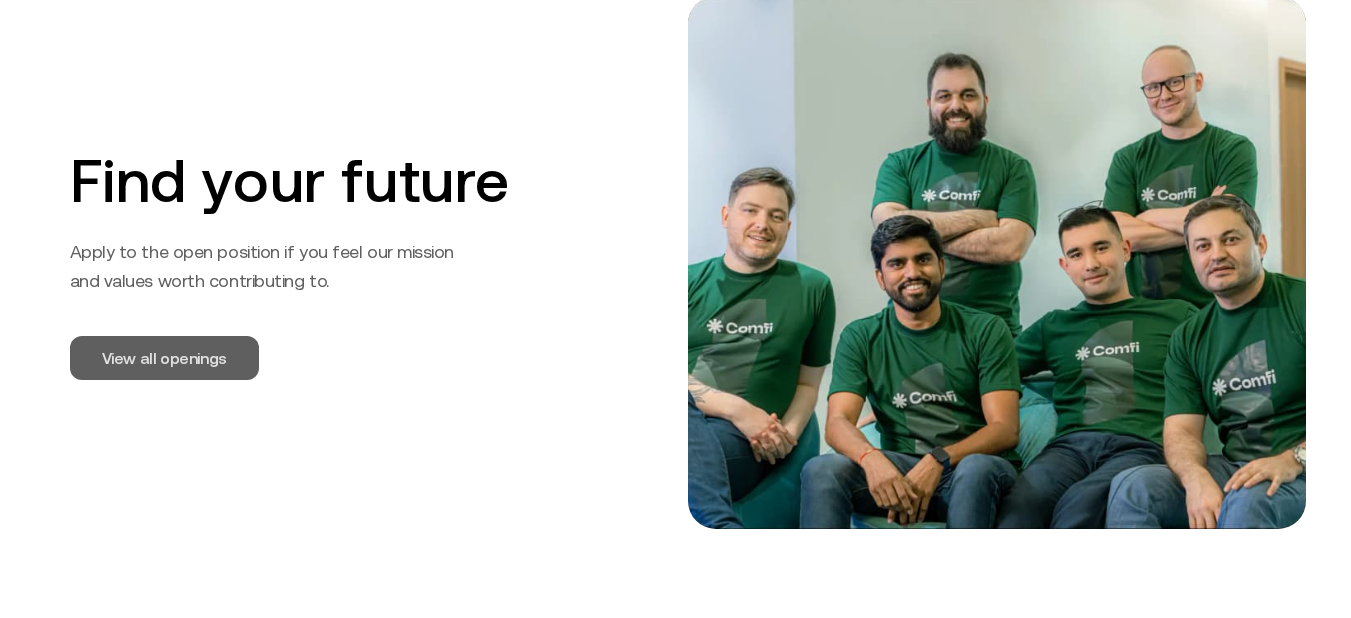 click on "View all openings" at bounding box center (164, 358) 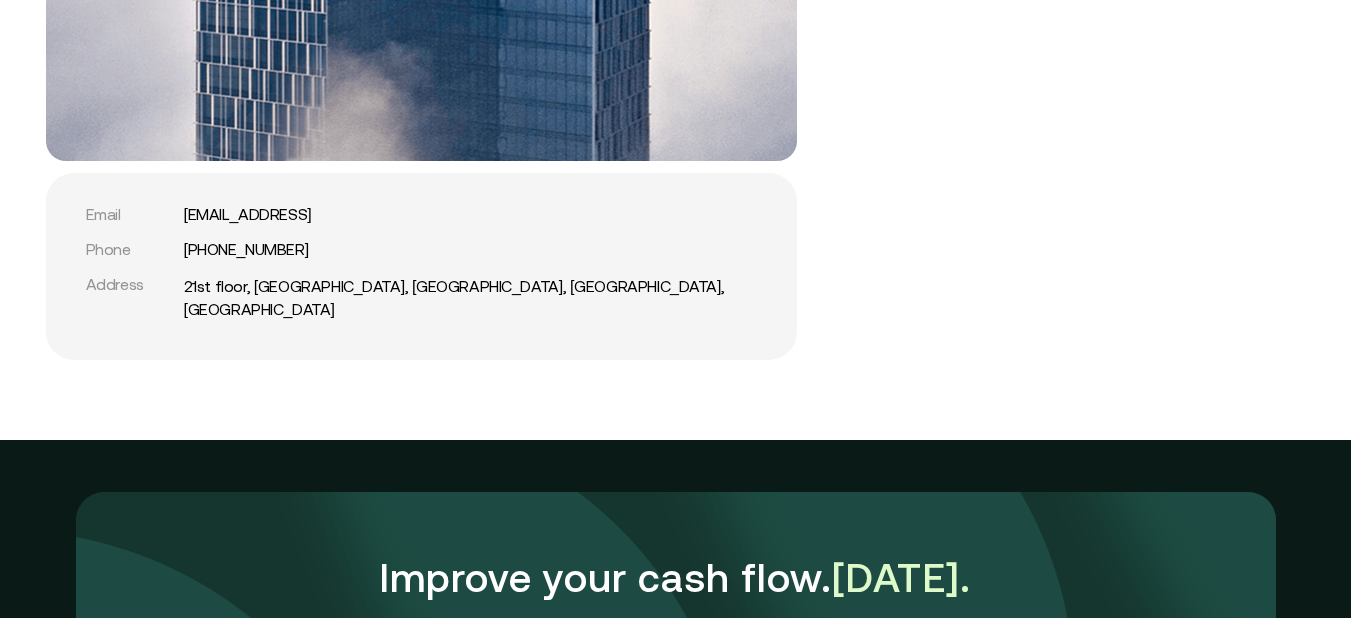 scroll, scrollTop: 5000, scrollLeft: 0, axis: vertical 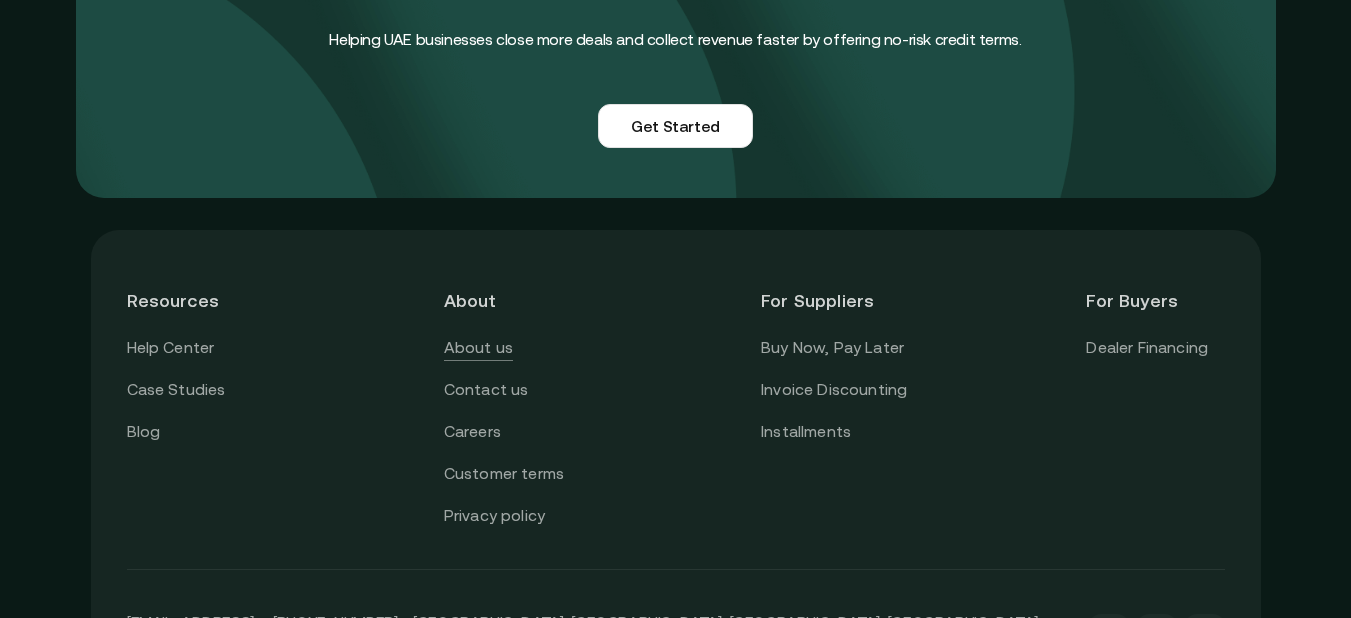 click on "About us" at bounding box center (478, 348) 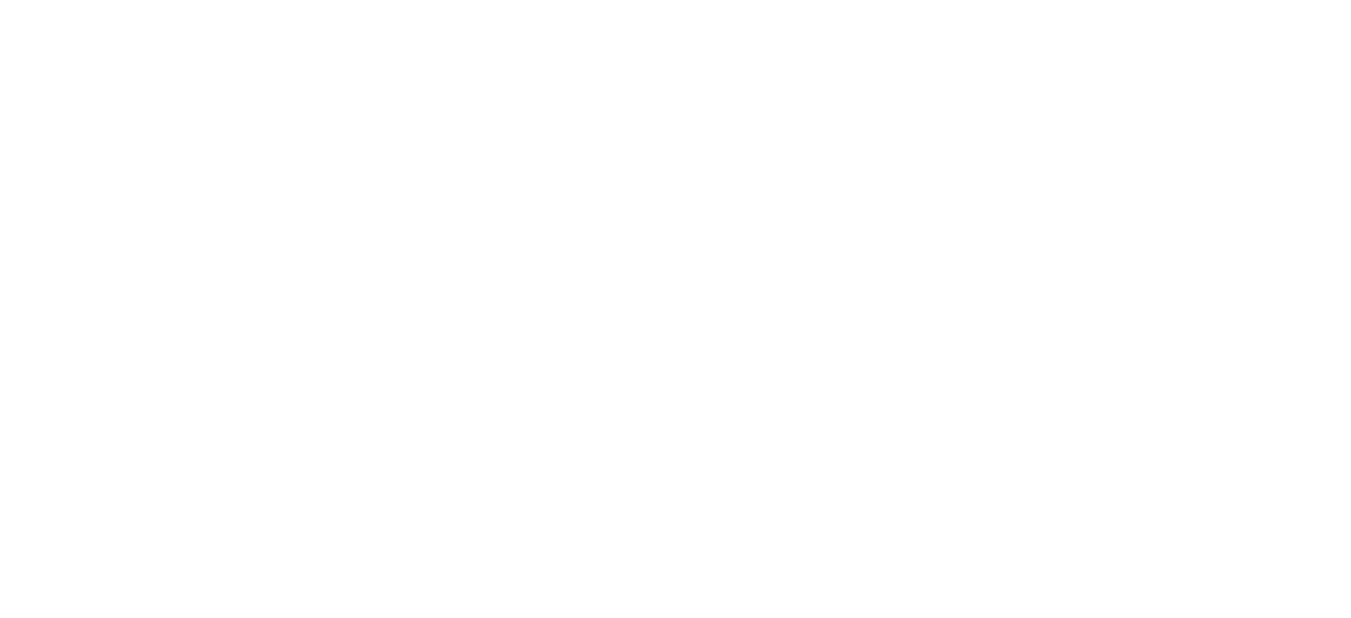 scroll, scrollTop: 0, scrollLeft: 0, axis: both 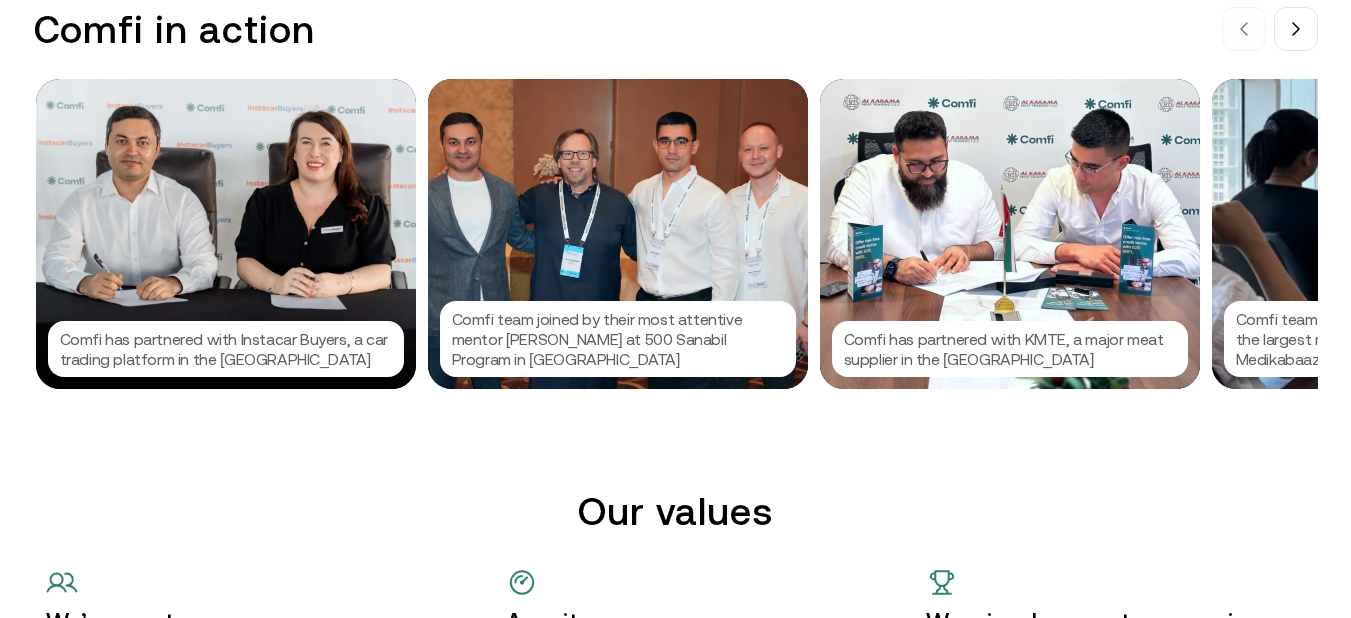 click on "Comfi has partnered with KMTE, a major meat supplier in the [GEOGRAPHIC_DATA]" at bounding box center (1010, 349) 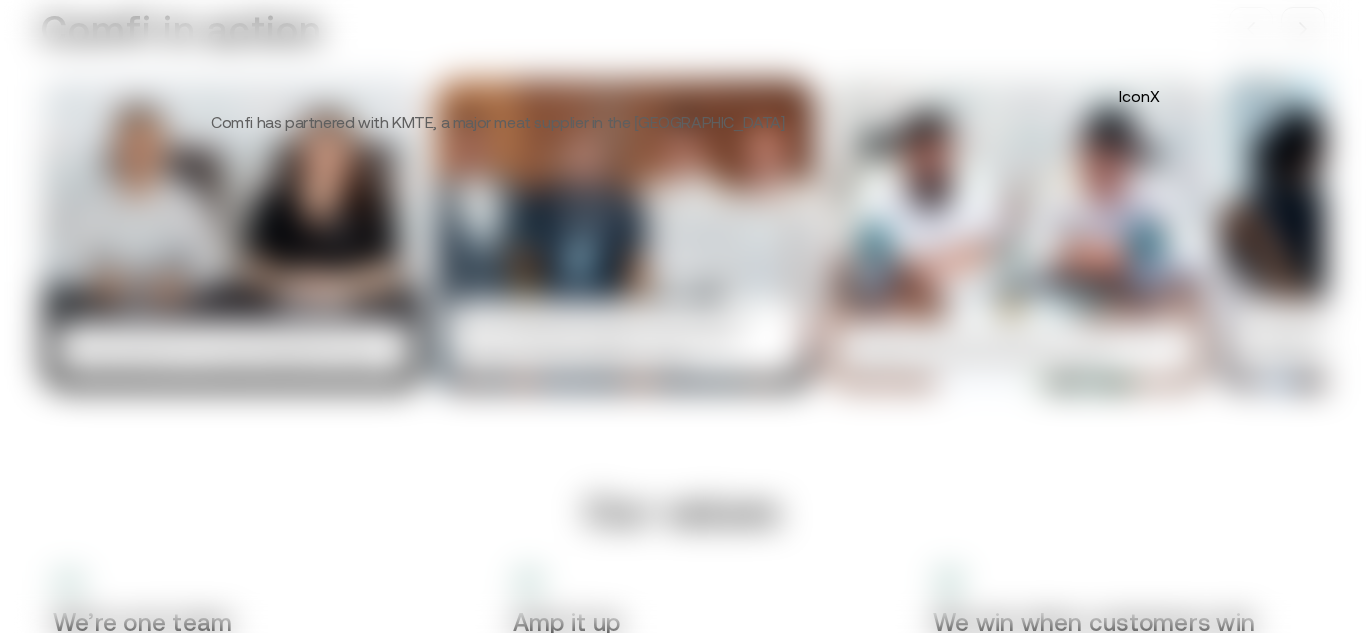click on "IconX" at bounding box center [1139, 96] 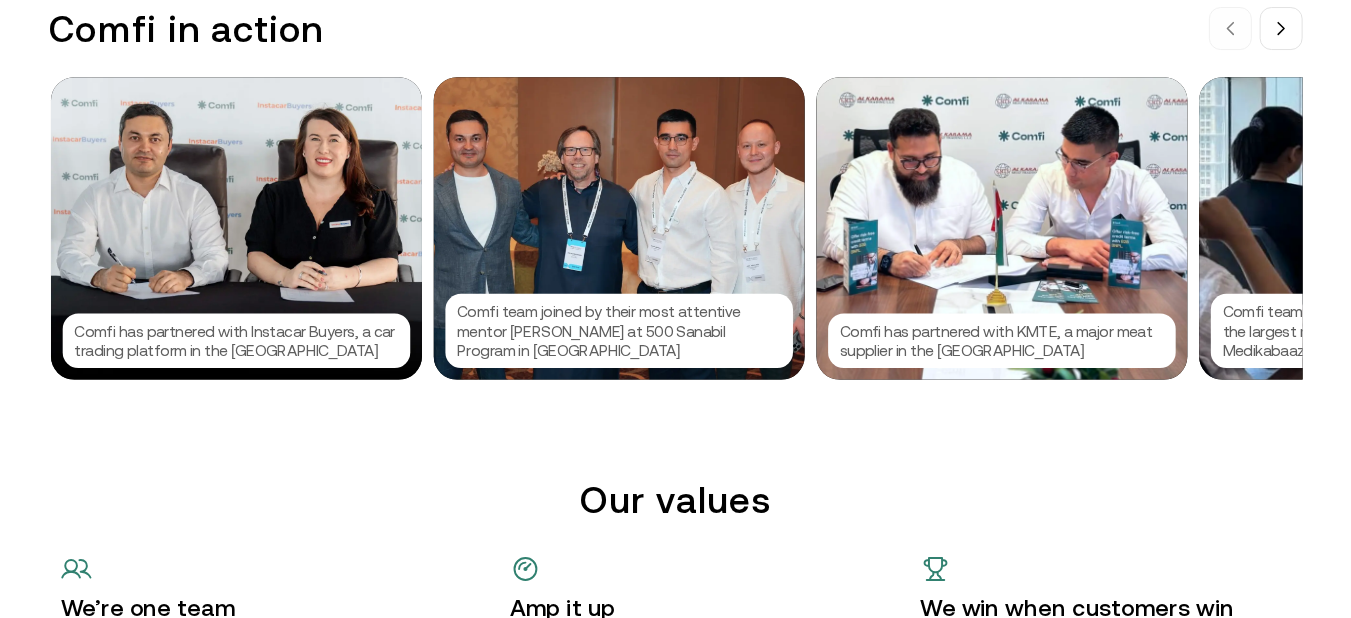 scroll, scrollTop: 0, scrollLeft: 1176, axis: horizontal 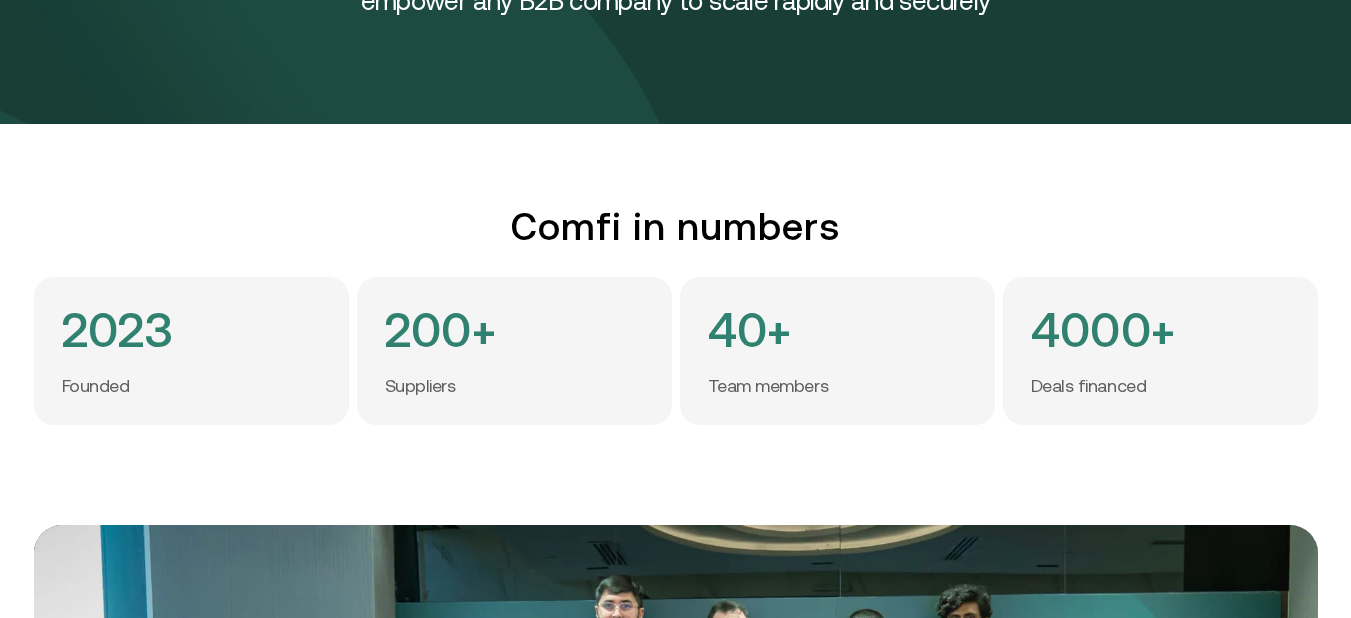 click on "40+" at bounding box center (750, 330) 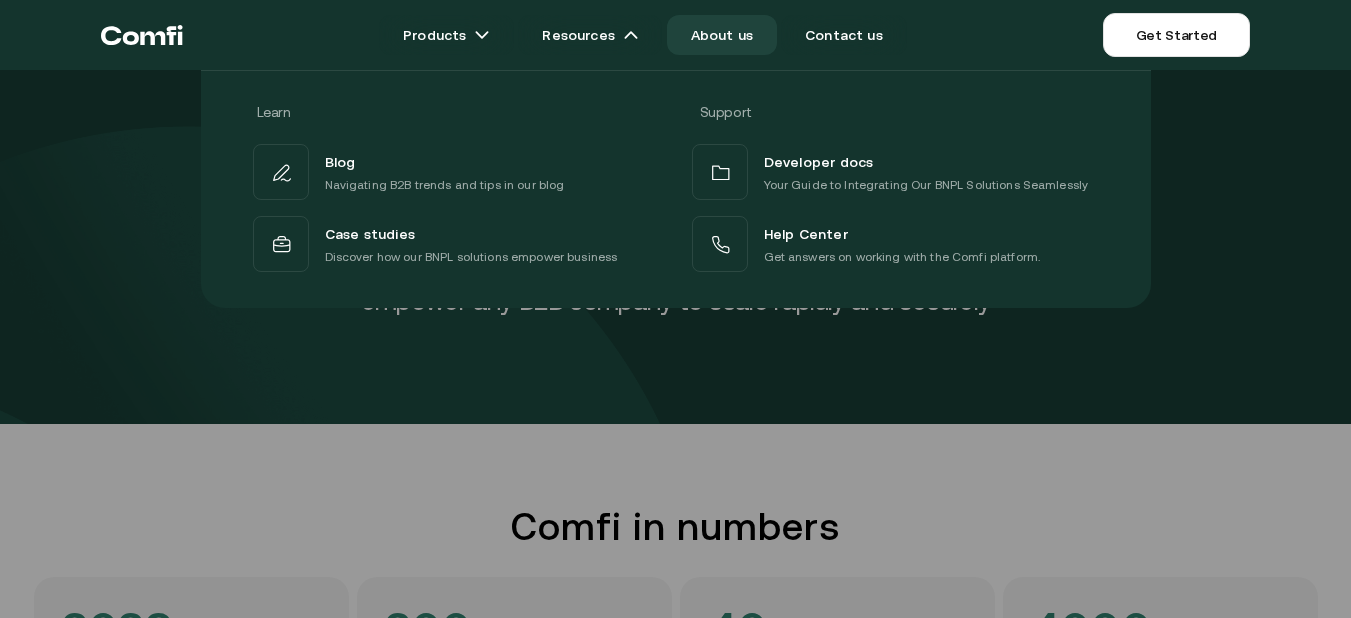 drag, startPoint x: 729, startPoint y: 495, endPoint x: 733, endPoint y: 485, distance: 10.770329 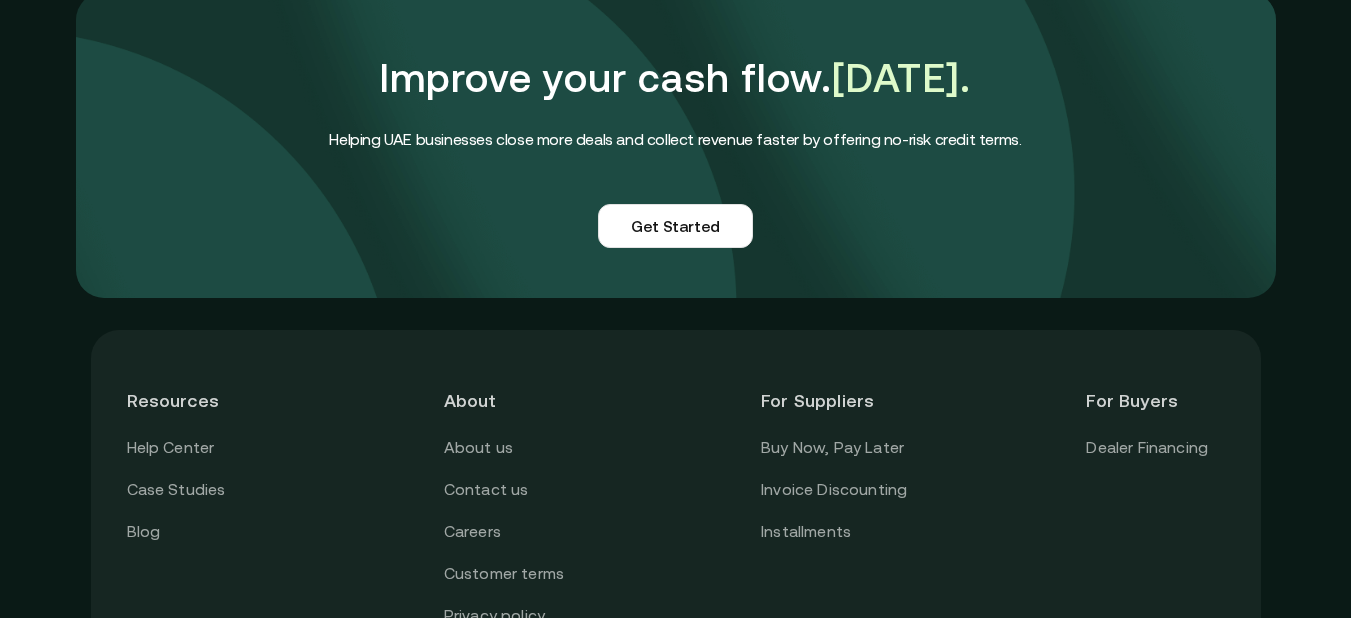 scroll, scrollTop: 5158, scrollLeft: 0, axis: vertical 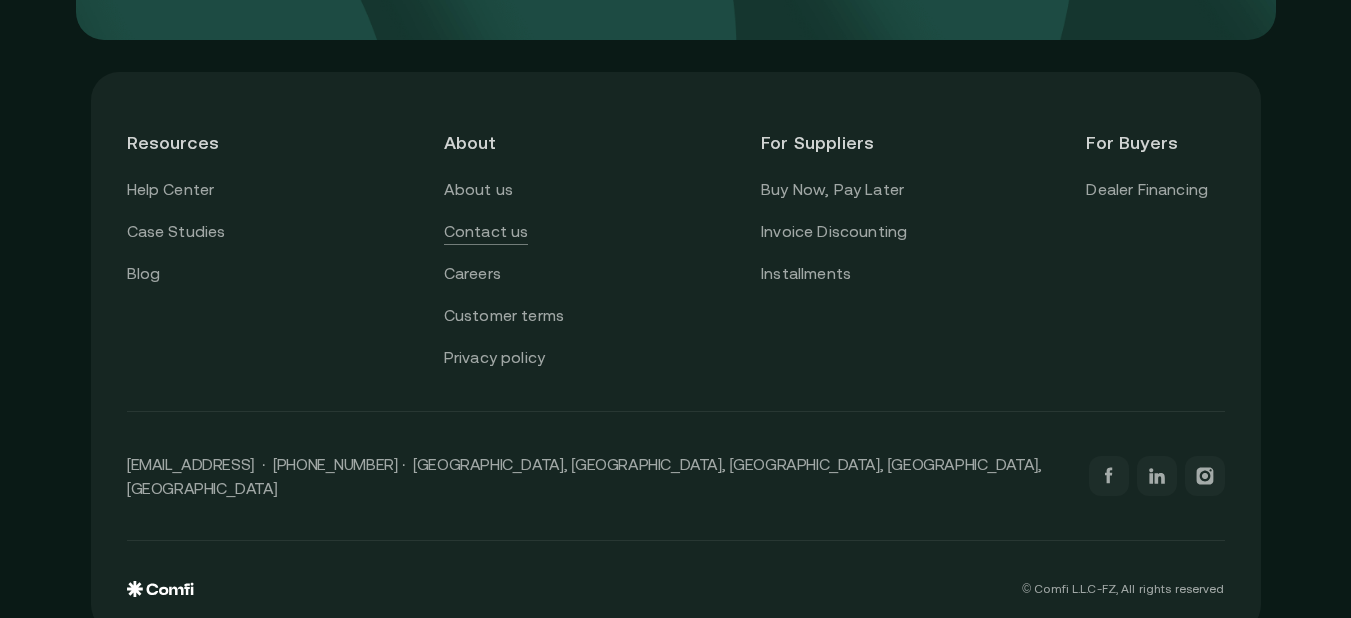click on "Contact us" at bounding box center [486, 232] 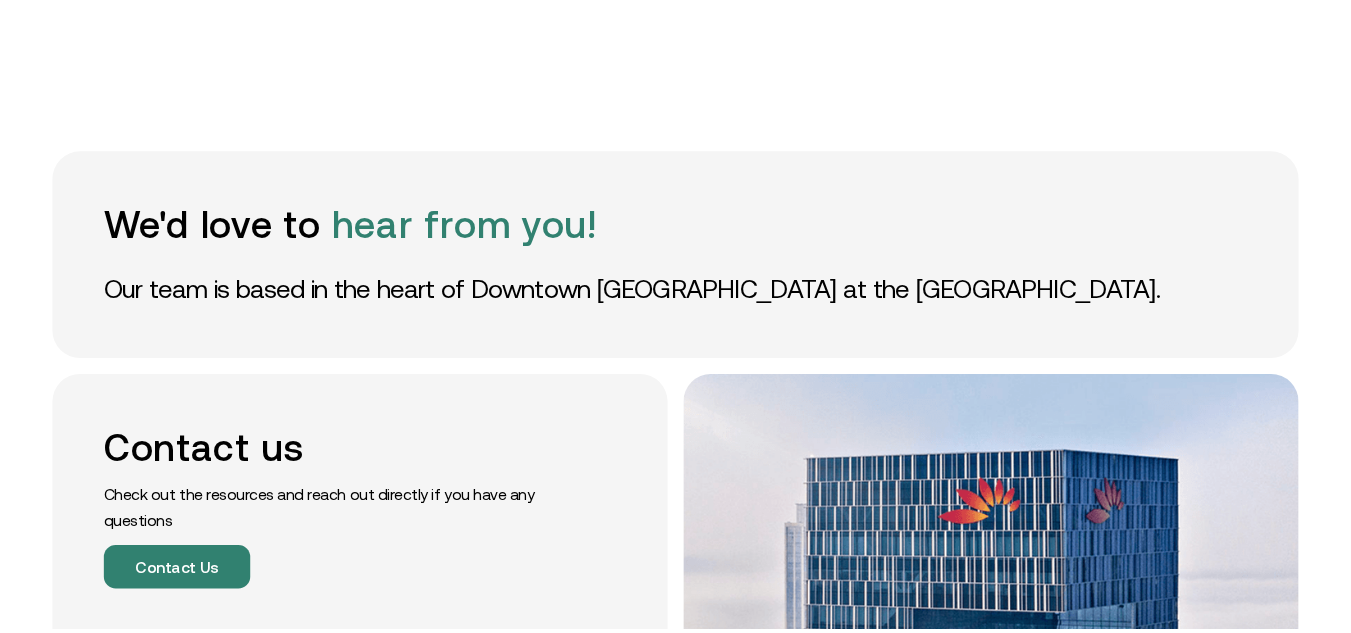 scroll, scrollTop: 0, scrollLeft: 0, axis: both 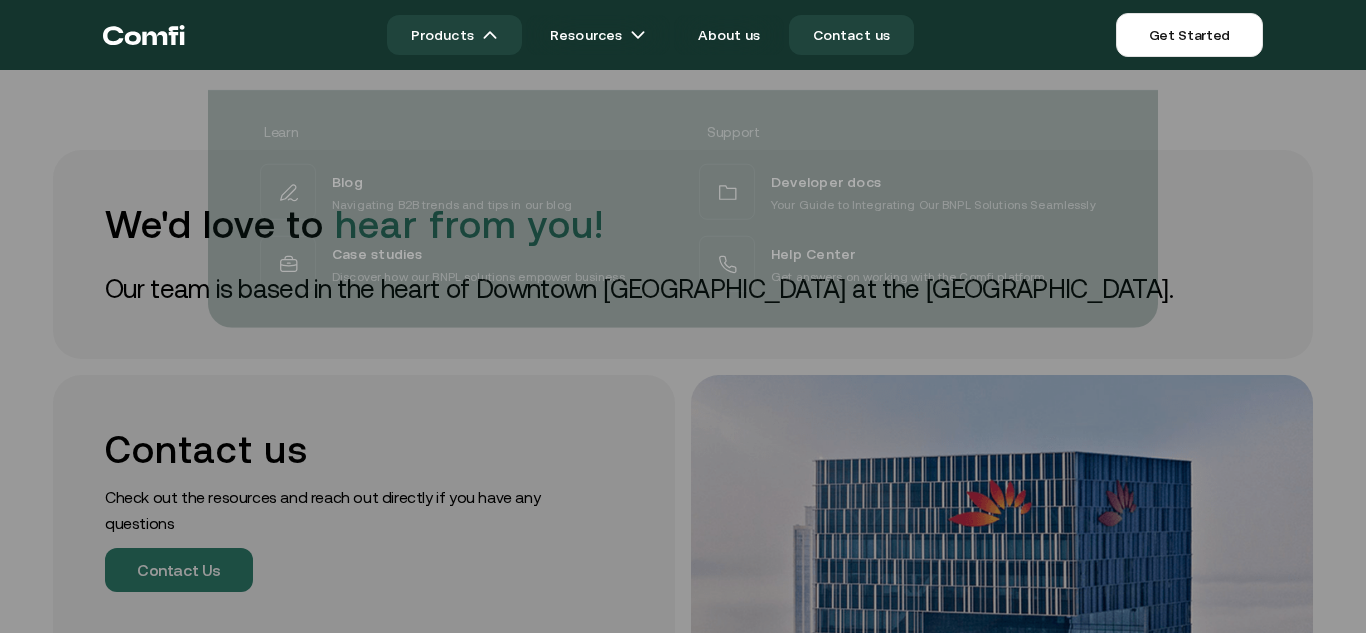 click on "Products" at bounding box center (454, 35) 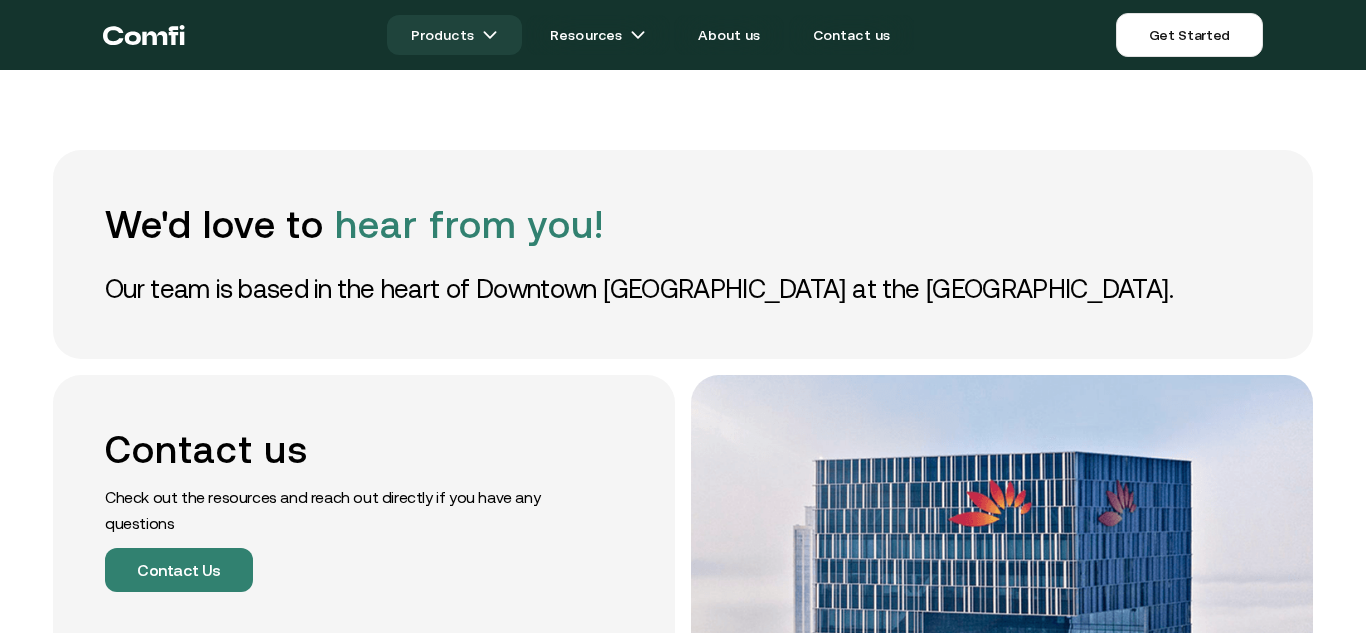 click on "Products" at bounding box center [454, 35] 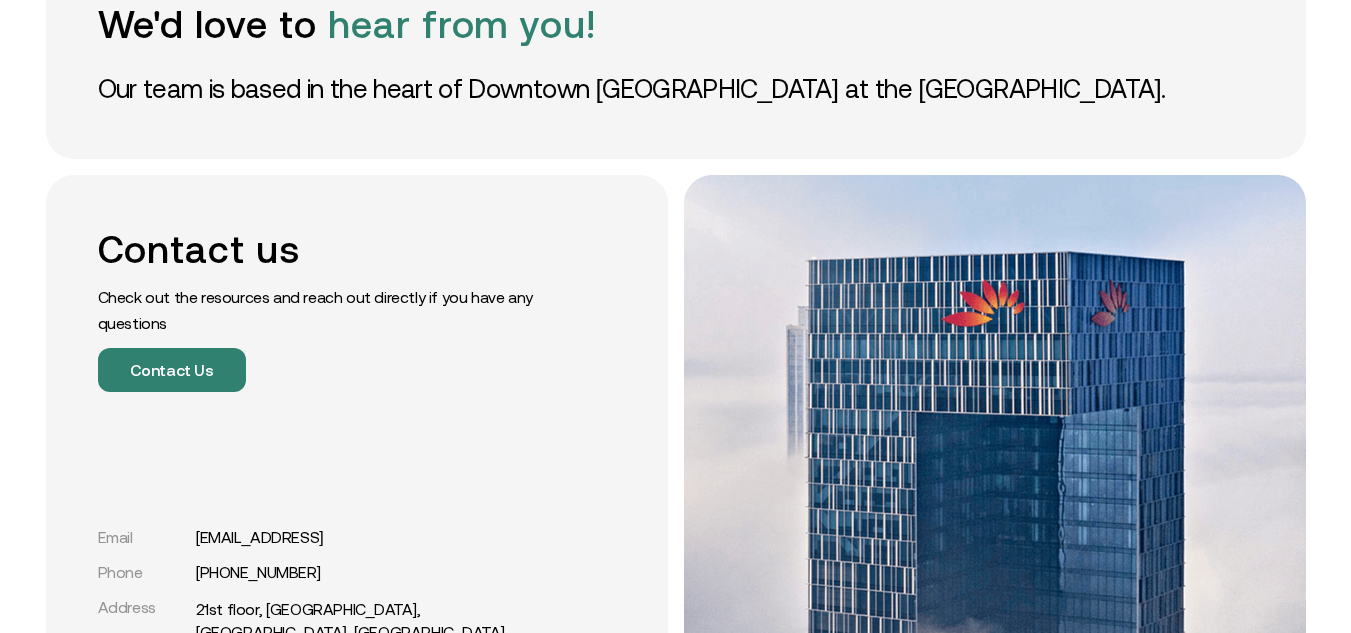scroll, scrollTop: 0, scrollLeft: 0, axis: both 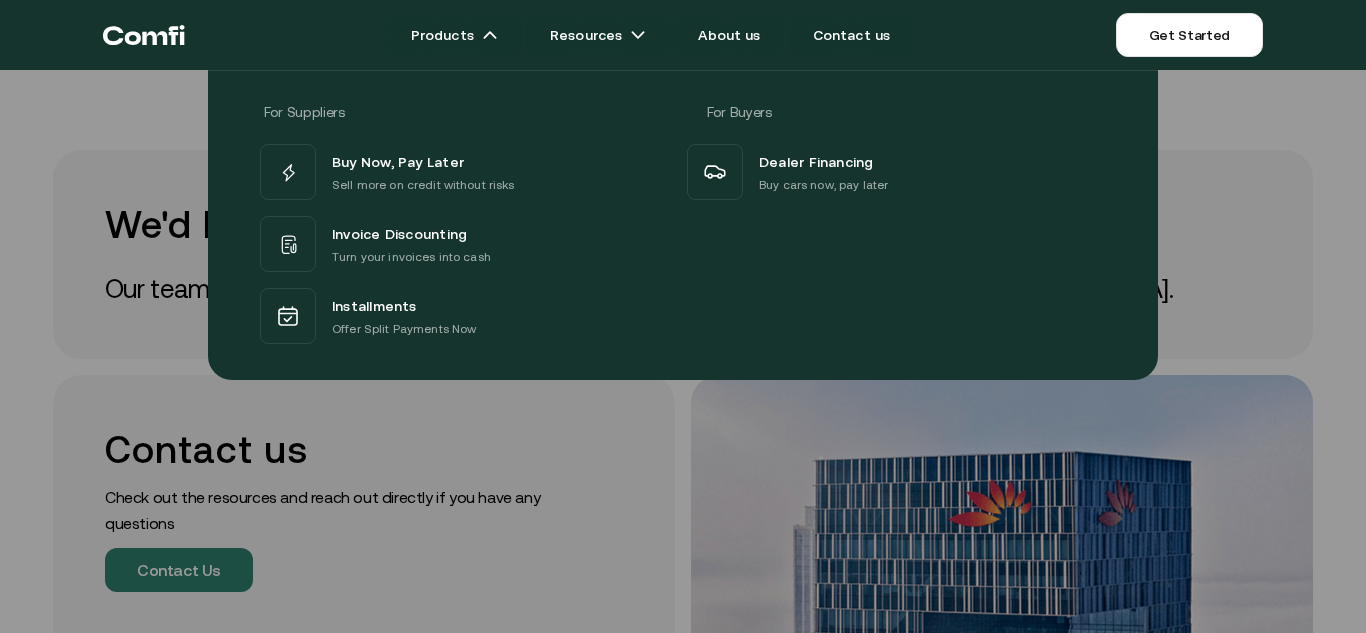 click at bounding box center (683, 386) 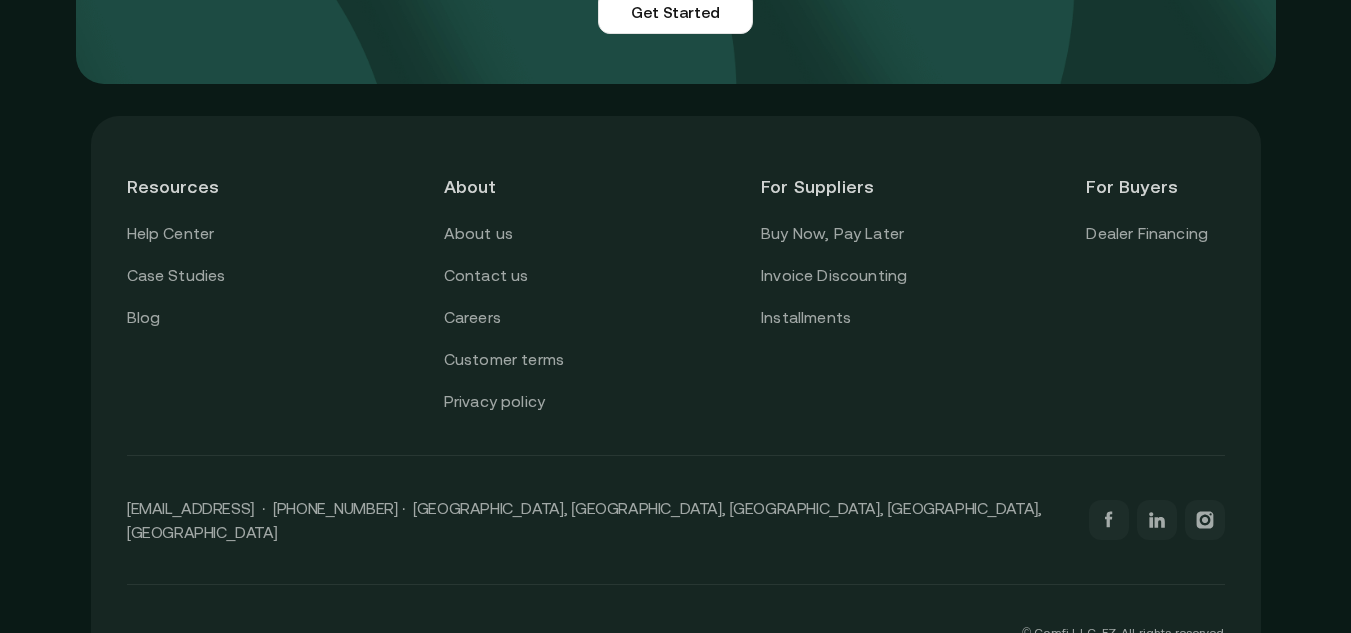 scroll, scrollTop: 1952, scrollLeft: 0, axis: vertical 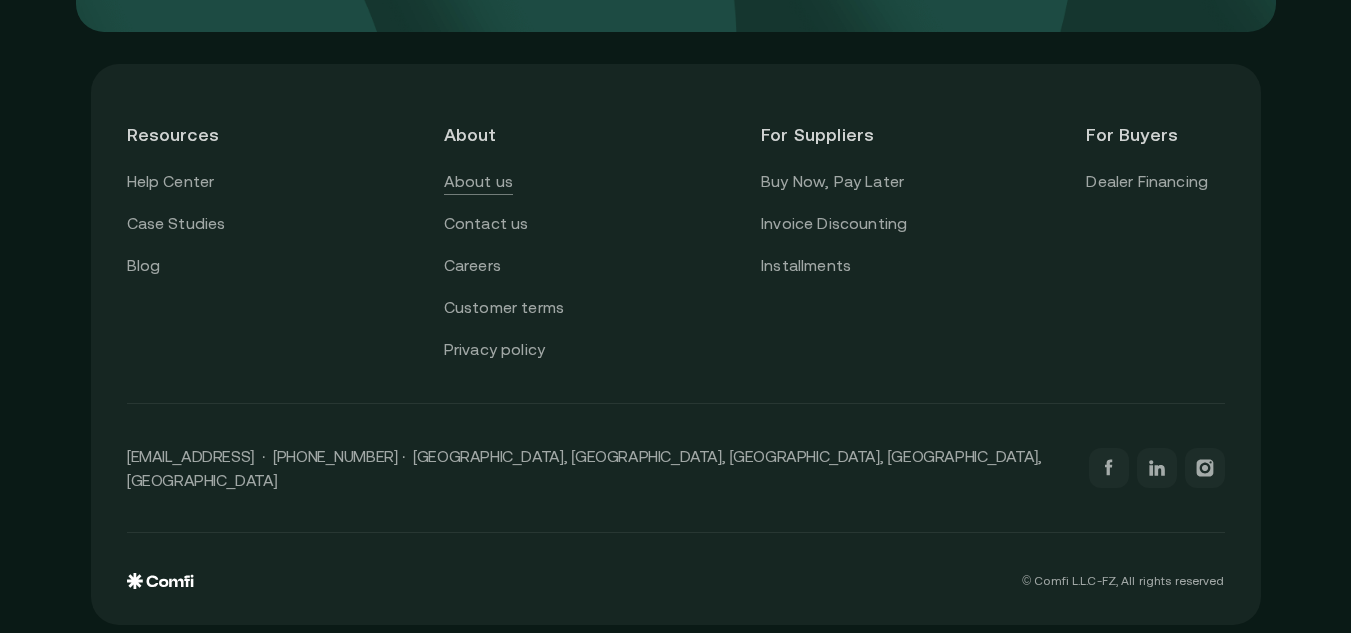 click on "About us" at bounding box center (478, 182) 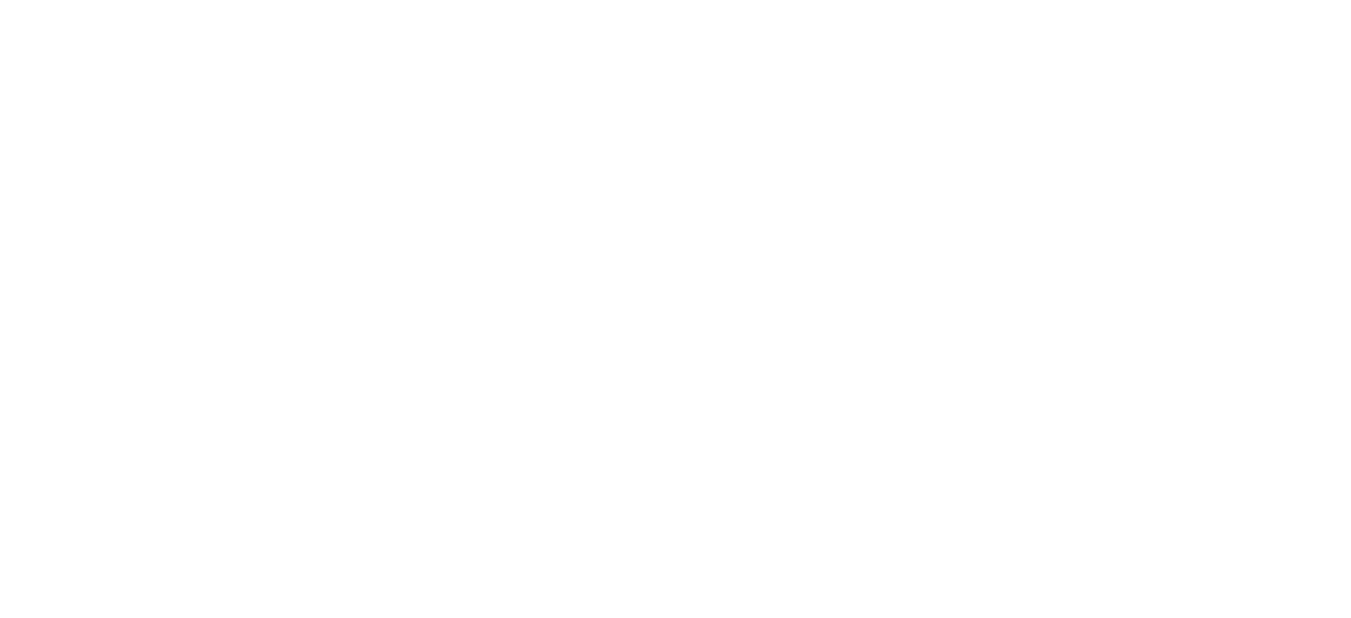 scroll, scrollTop: 0, scrollLeft: 0, axis: both 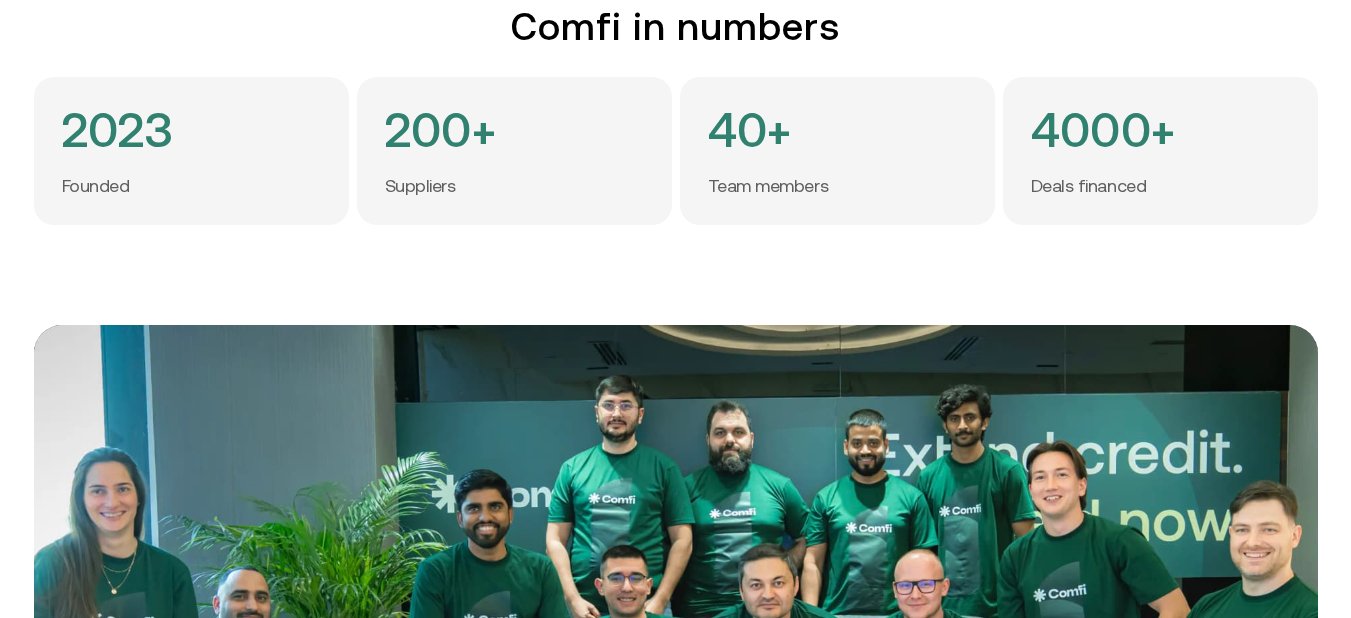 click on "2023 Founded" at bounding box center [191, 151] 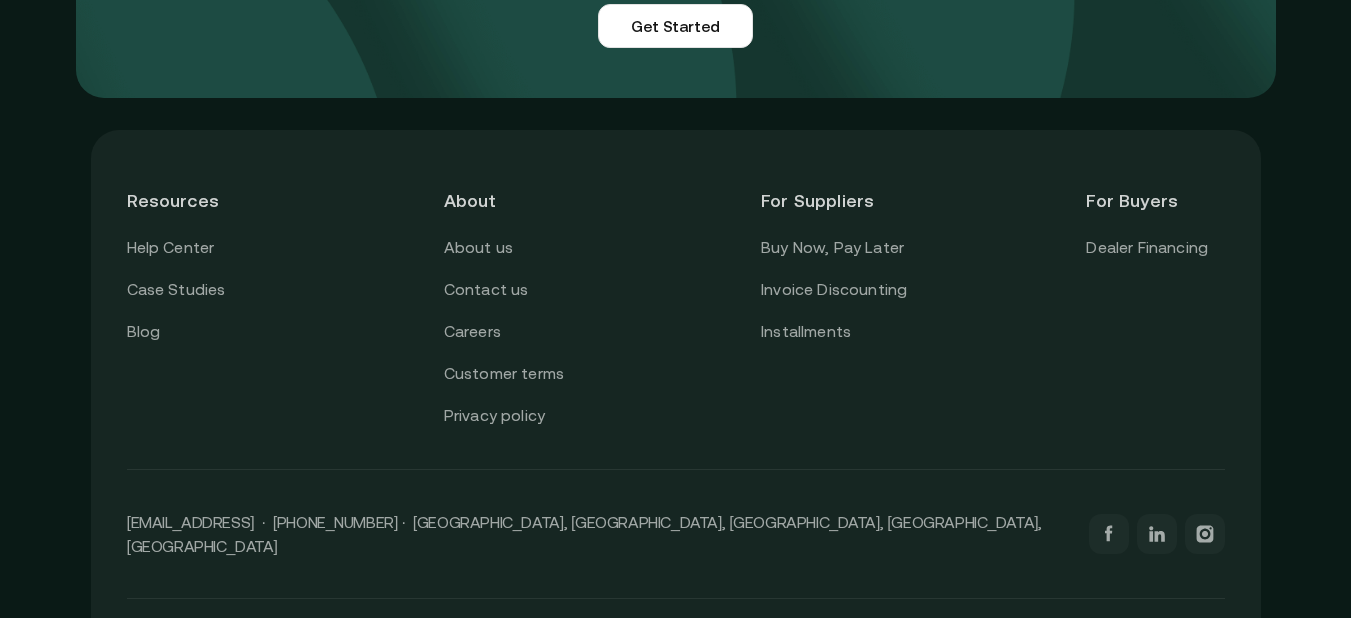 scroll, scrollTop: 4800, scrollLeft: 0, axis: vertical 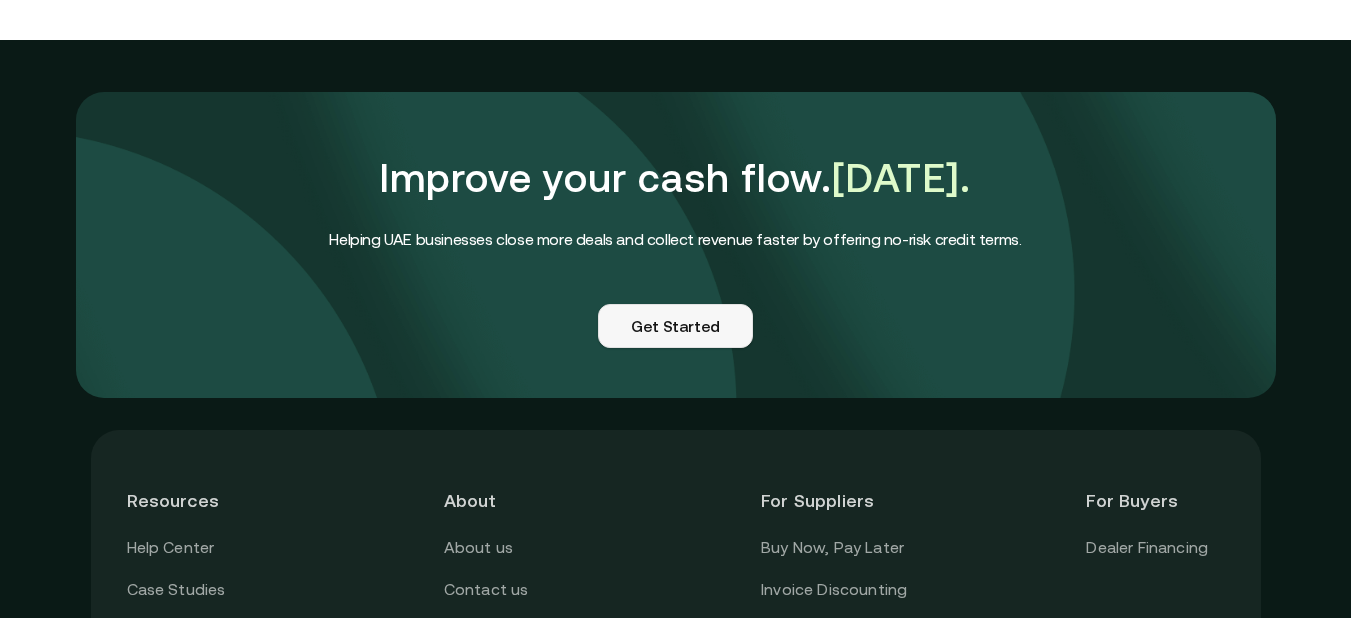 click on "Get Started" at bounding box center [675, 326] 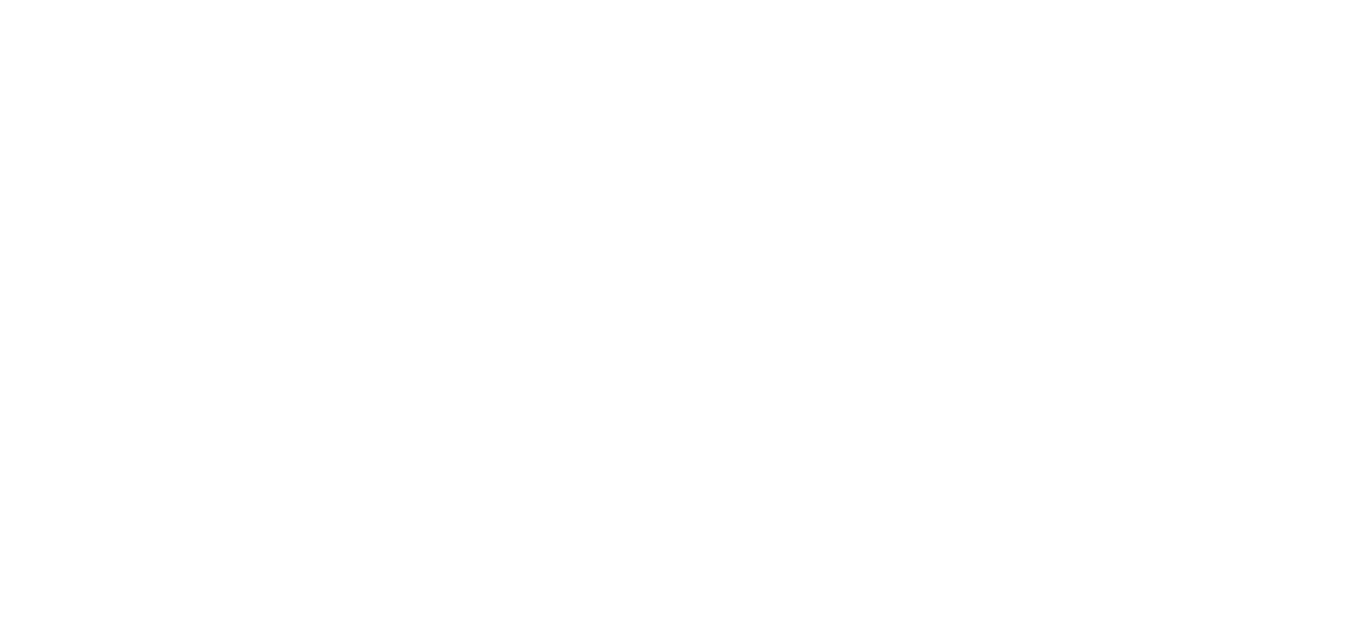 scroll, scrollTop: 0, scrollLeft: 0, axis: both 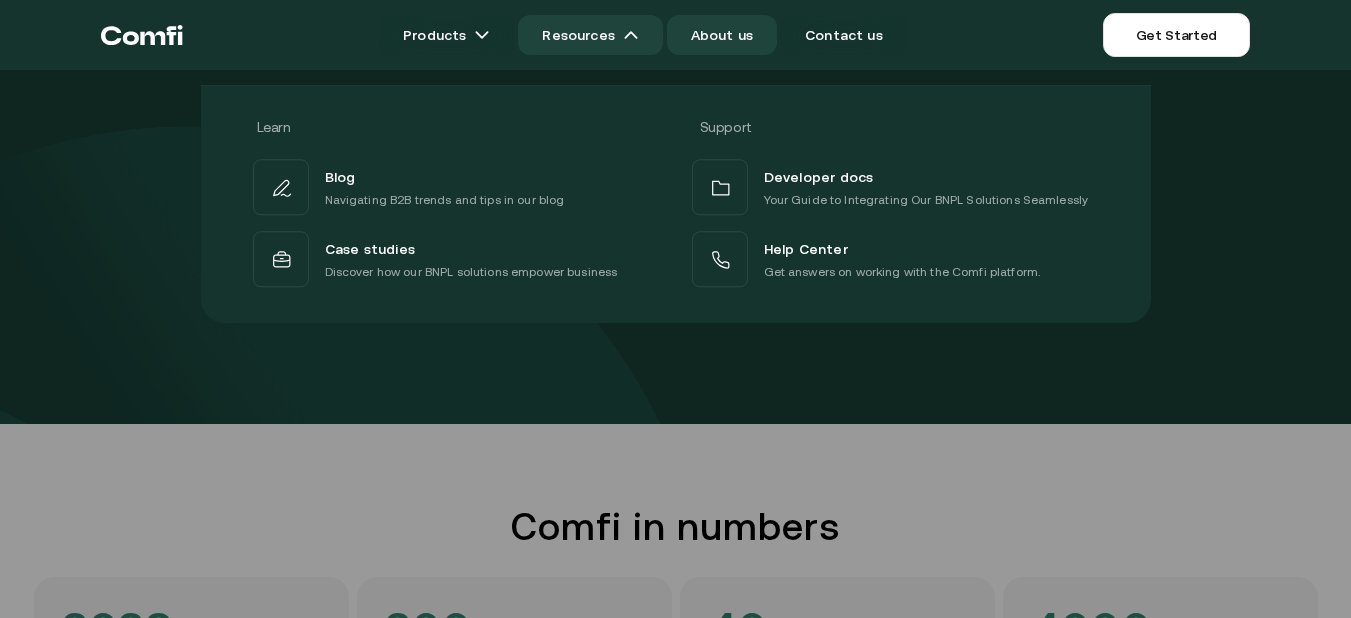 click on "Resources" at bounding box center (590, 35) 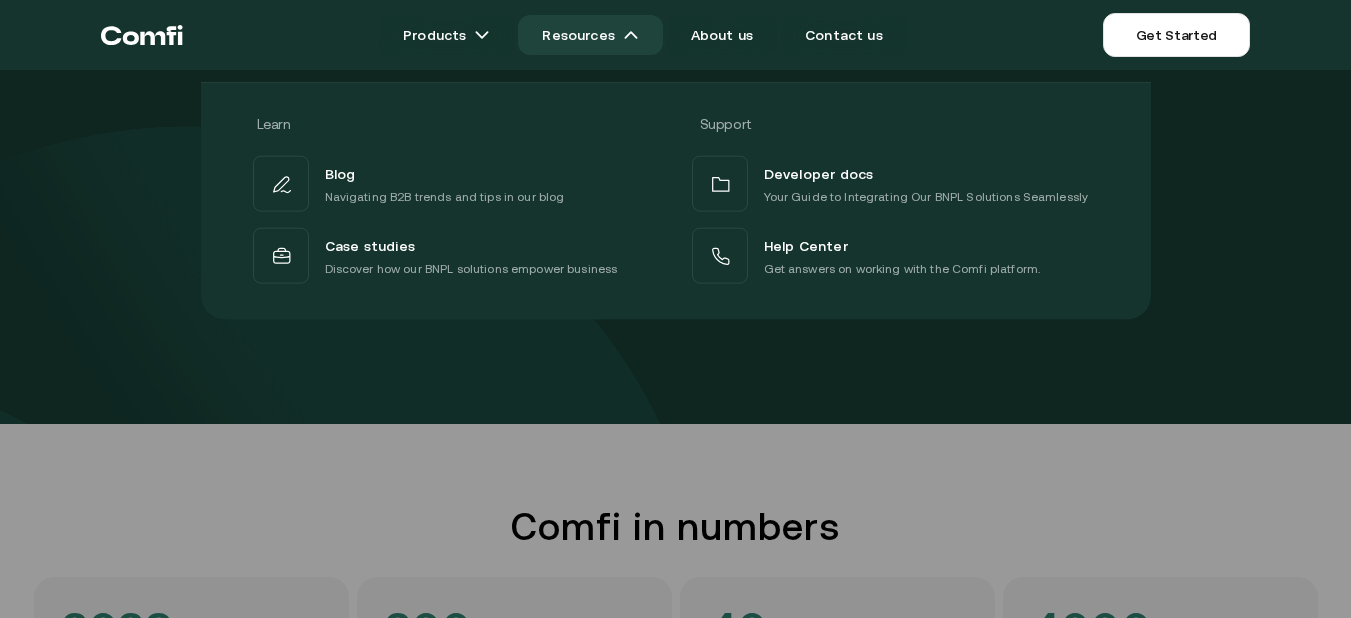 click on "Resources" at bounding box center (590, 35) 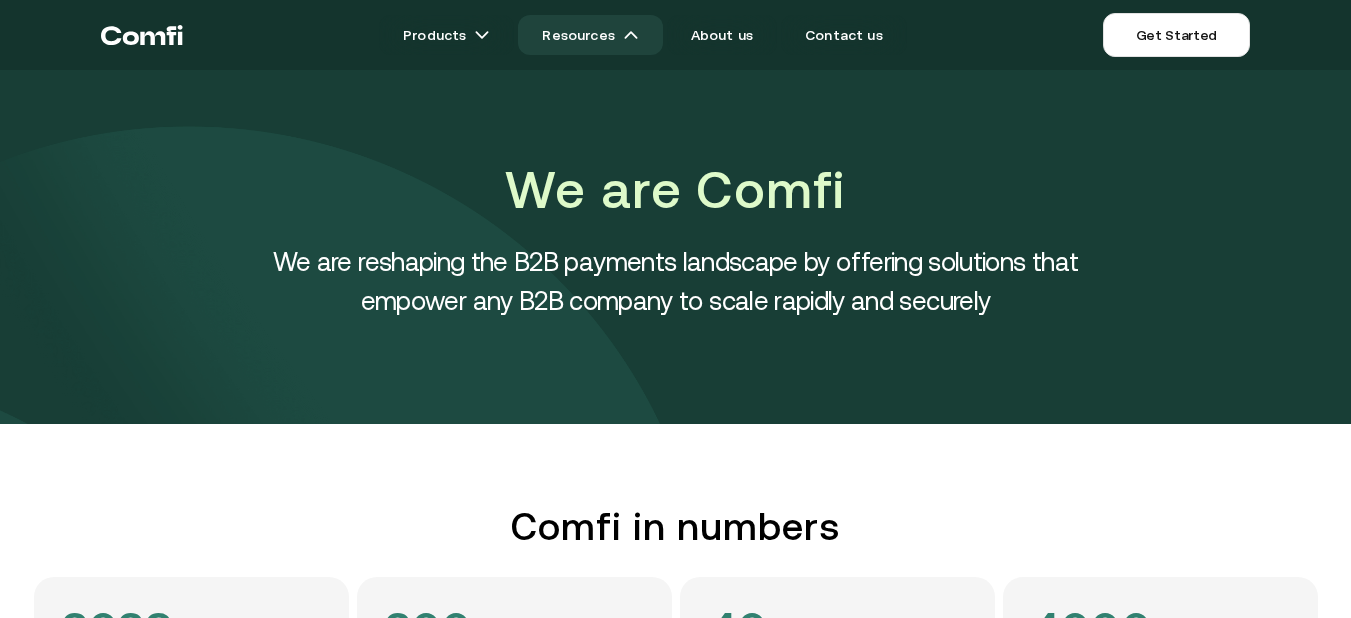 click at bounding box center [631, 35] 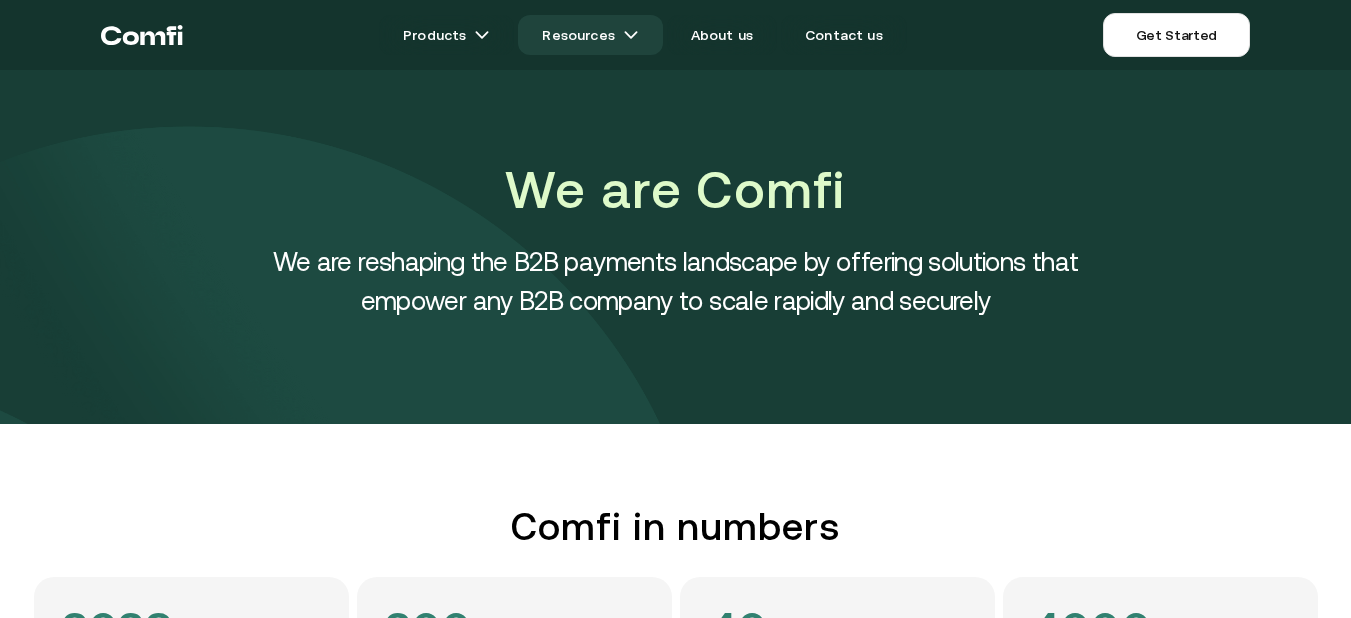 click at bounding box center [631, 35] 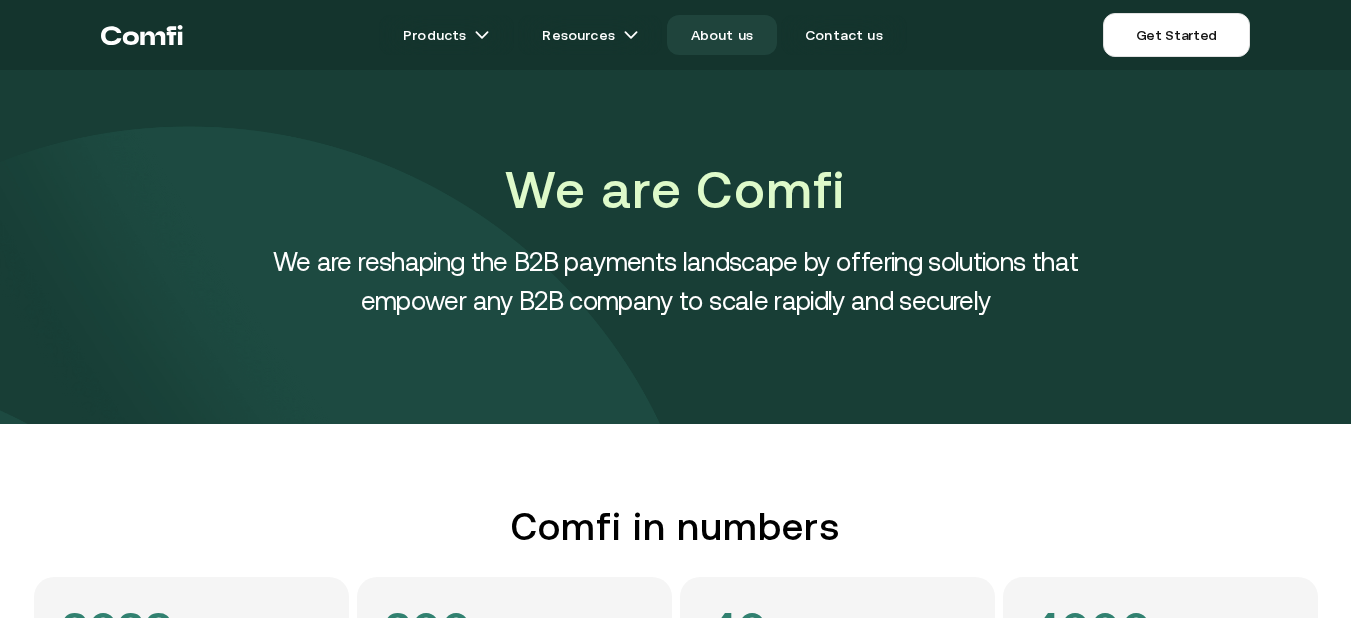 click on "About us" at bounding box center [722, 35] 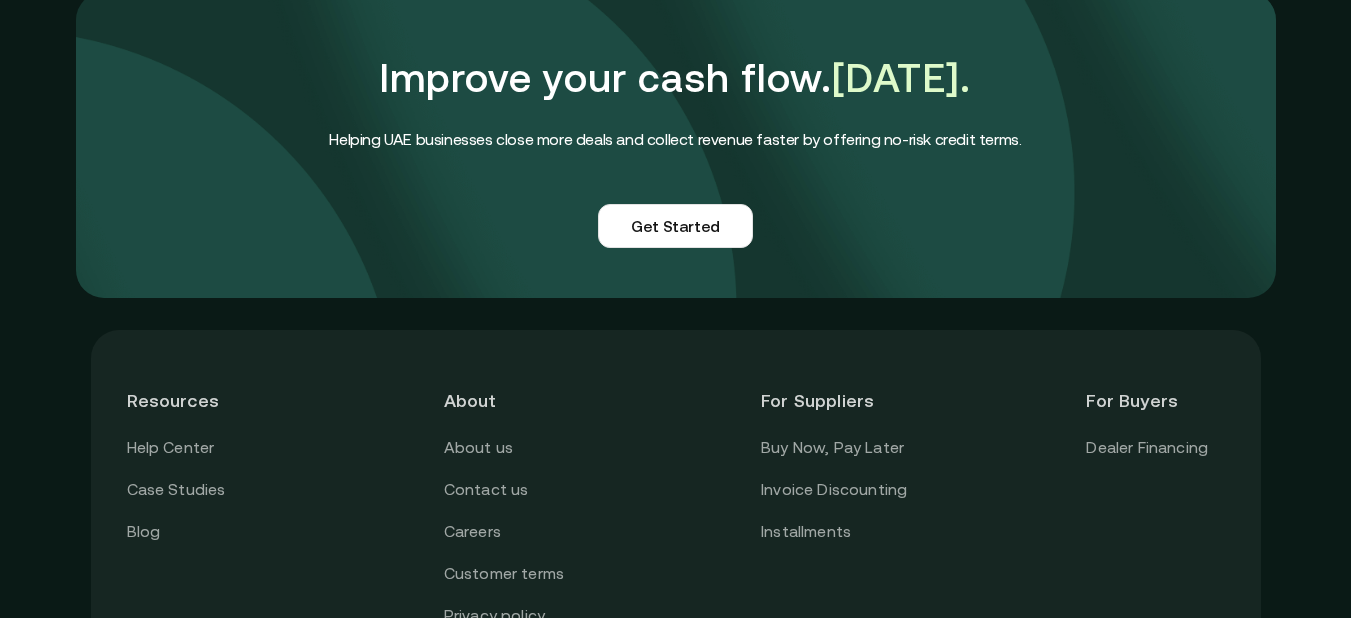 scroll, scrollTop: 4400, scrollLeft: 0, axis: vertical 